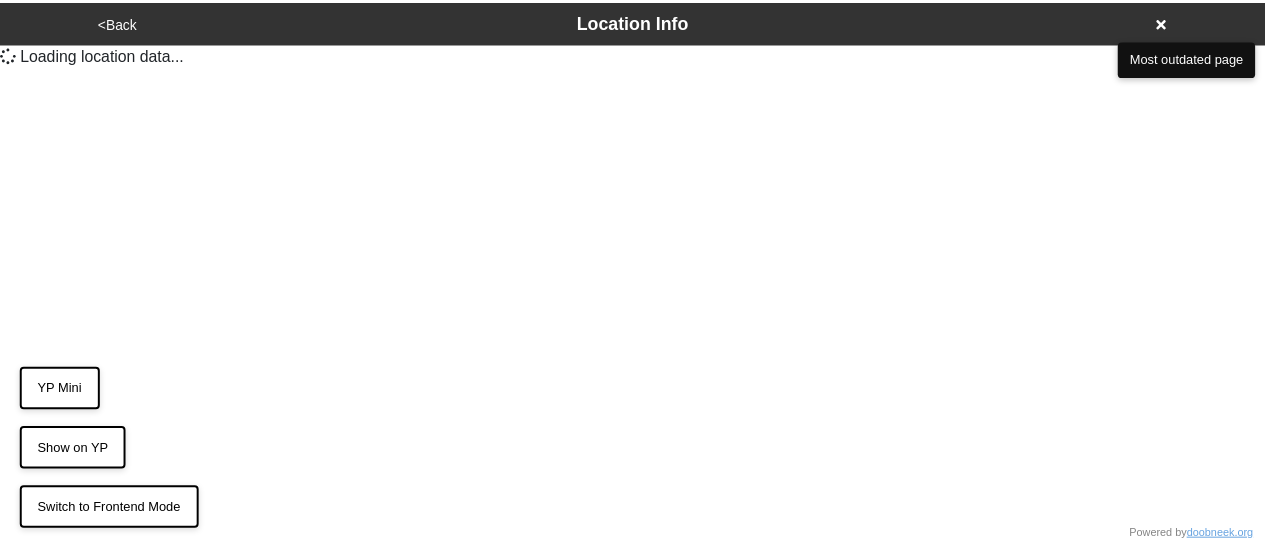 scroll, scrollTop: 0, scrollLeft: 0, axis: both 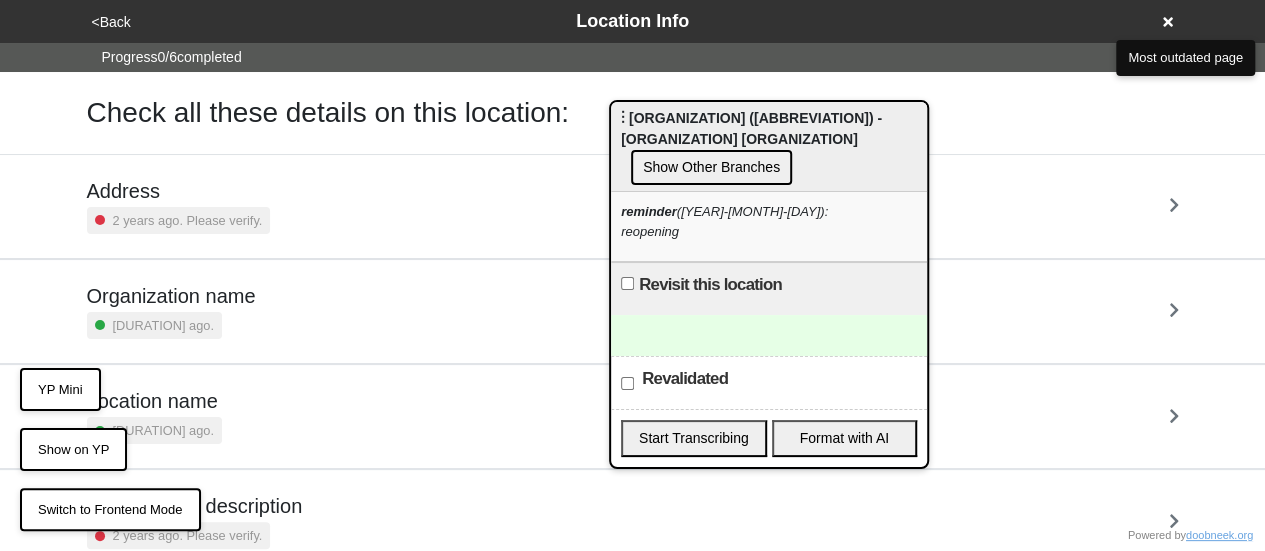 click on "<Back Location Info" at bounding box center (633, 21) 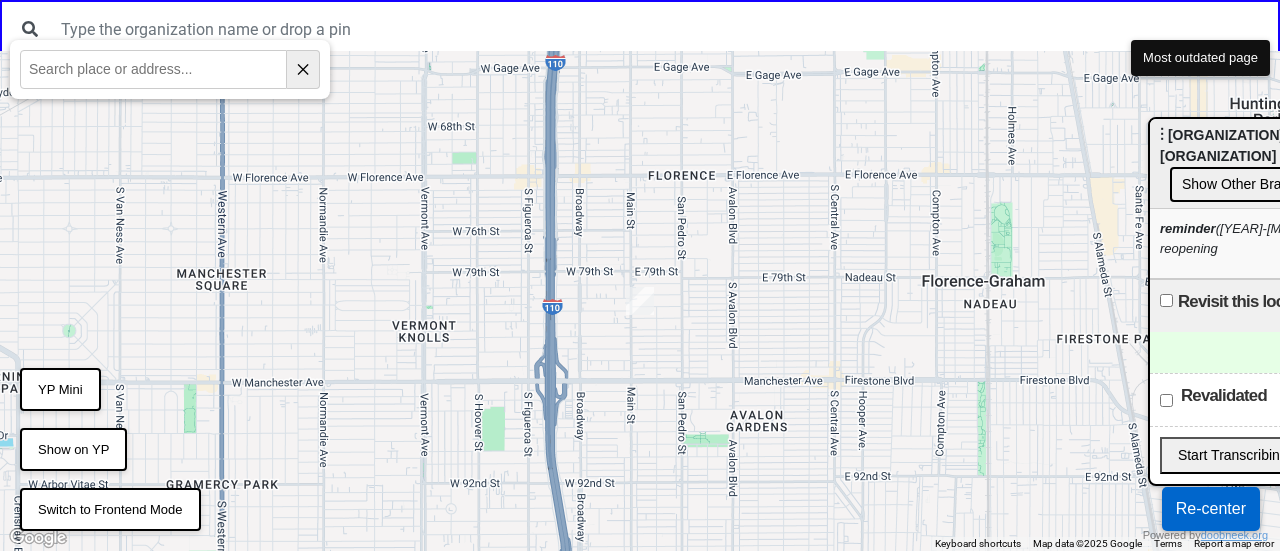 drag, startPoint x: 677, startPoint y: 115, endPoint x: 1223, endPoint y: 118, distance: 546.00824 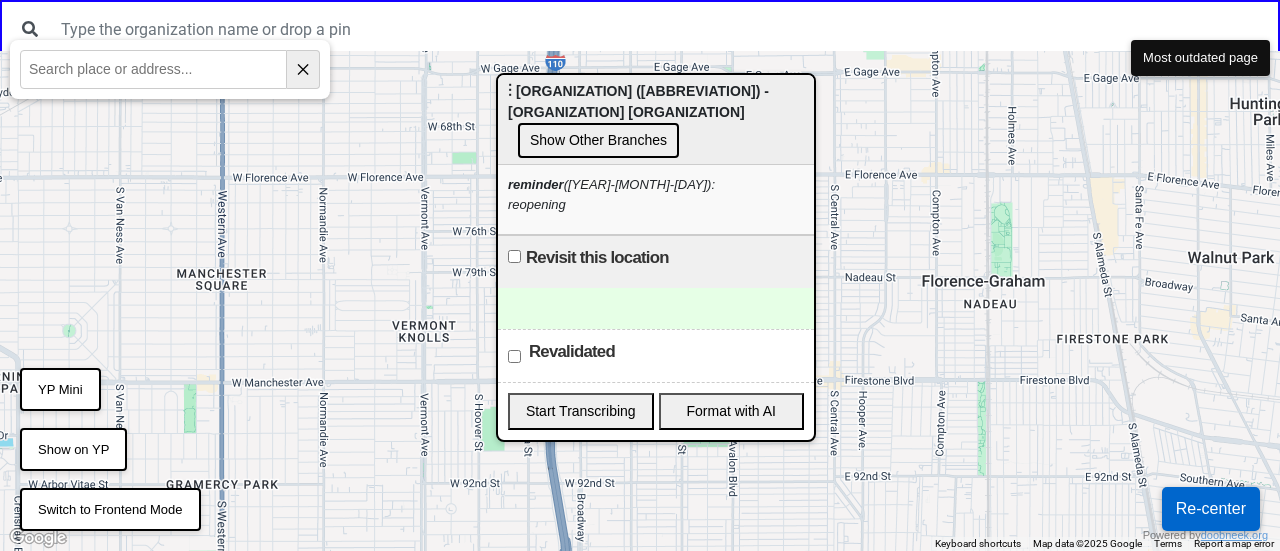 drag, startPoint x: 1234, startPoint y: 142, endPoint x: 529, endPoint y: 101, distance: 706.19116 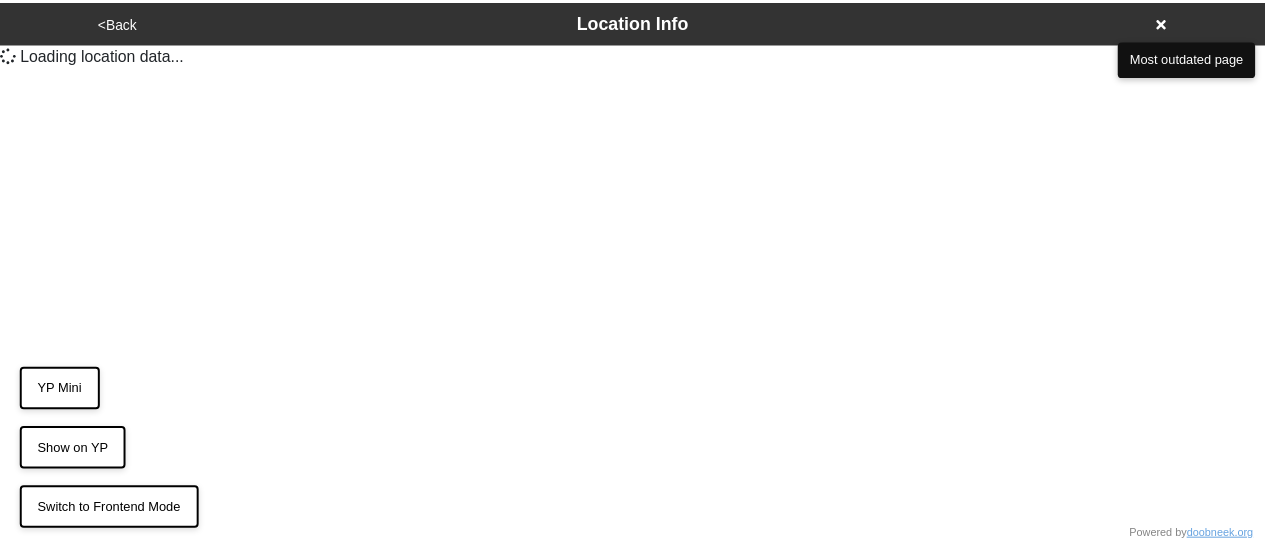 scroll, scrollTop: 0, scrollLeft: 0, axis: both 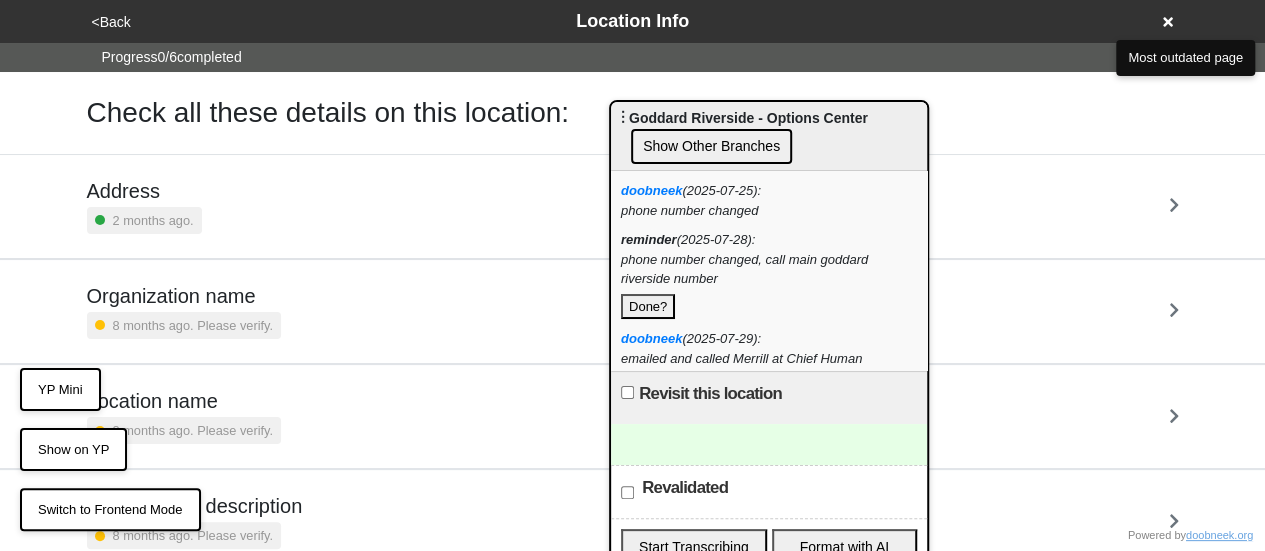 click on "Done?" at bounding box center (648, 307) 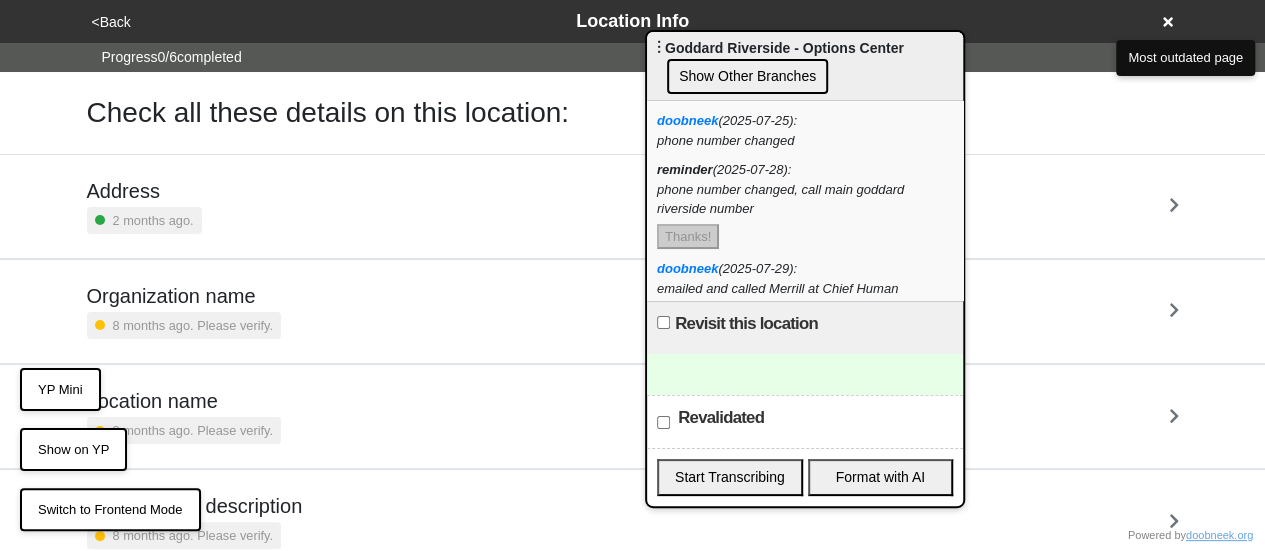 drag, startPoint x: 761, startPoint y: 104, endPoint x: 793, endPoint y: 37, distance: 74.24958 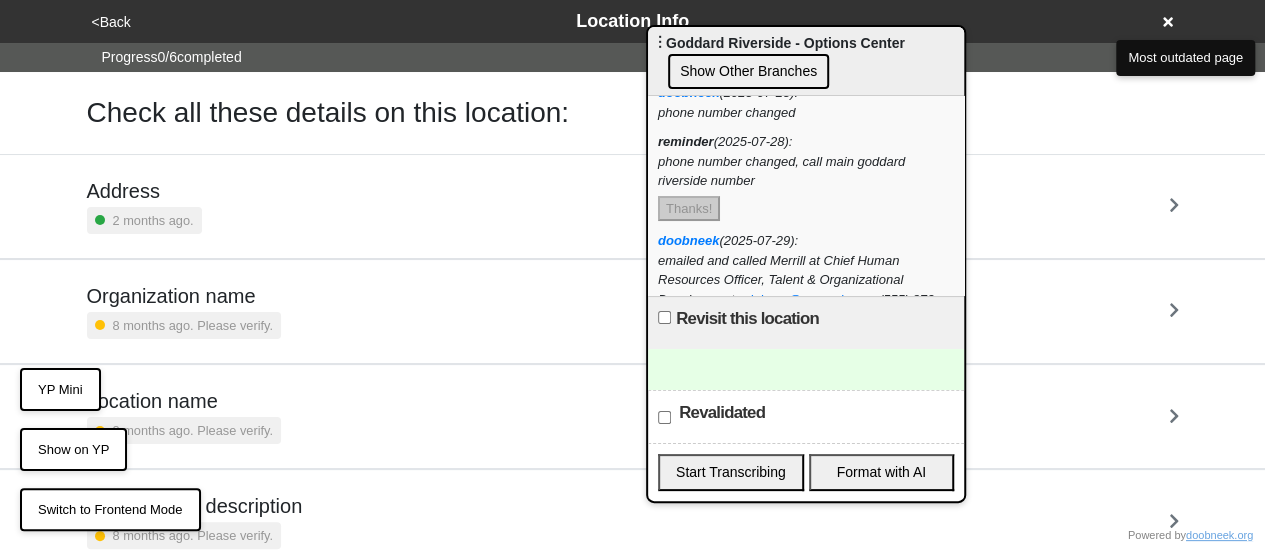 scroll, scrollTop: 0, scrollLeft: 0, axis: both 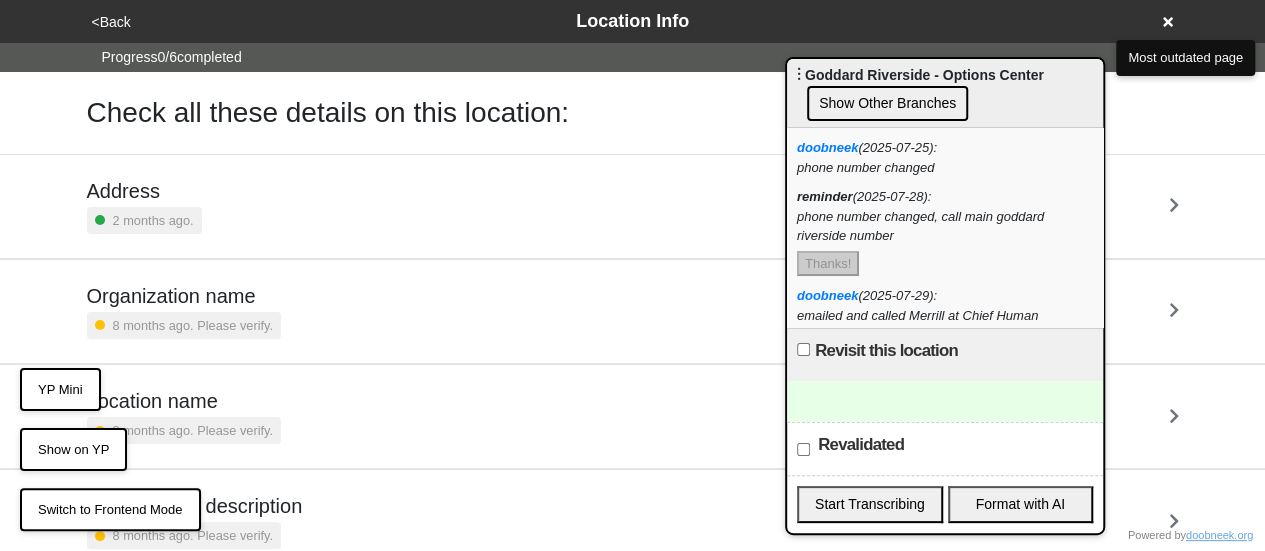 drag, startPoint x: 756, startPoint y: 51, endPoint x: 1063, endPoint y: 28, distance: 307.86035 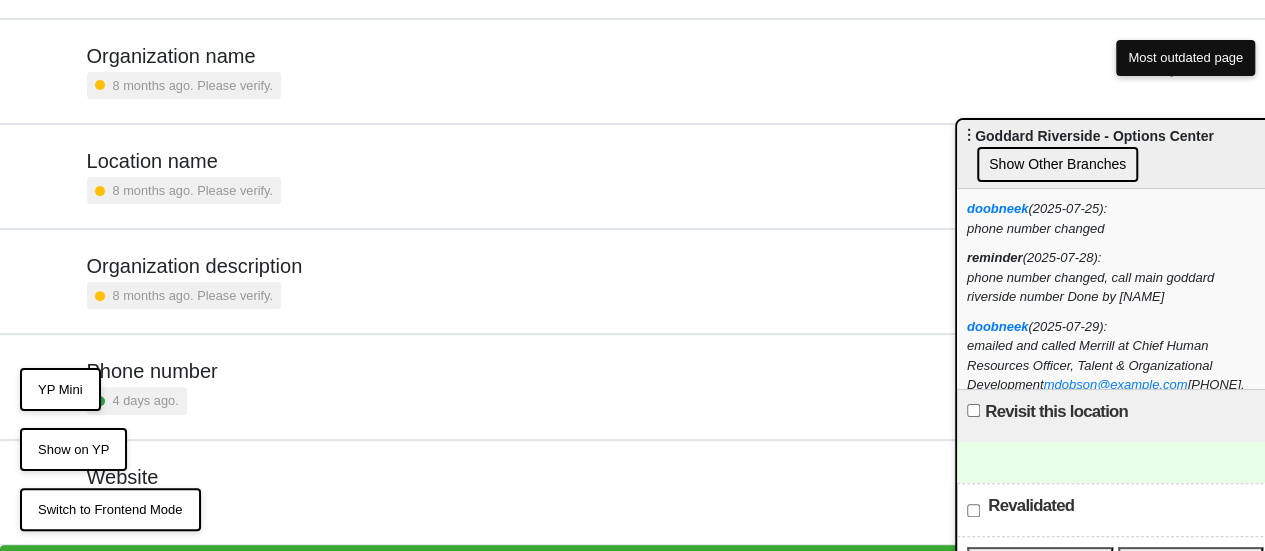scroll, scrollTop: 275, scrollLeft: 0, axis: vertical 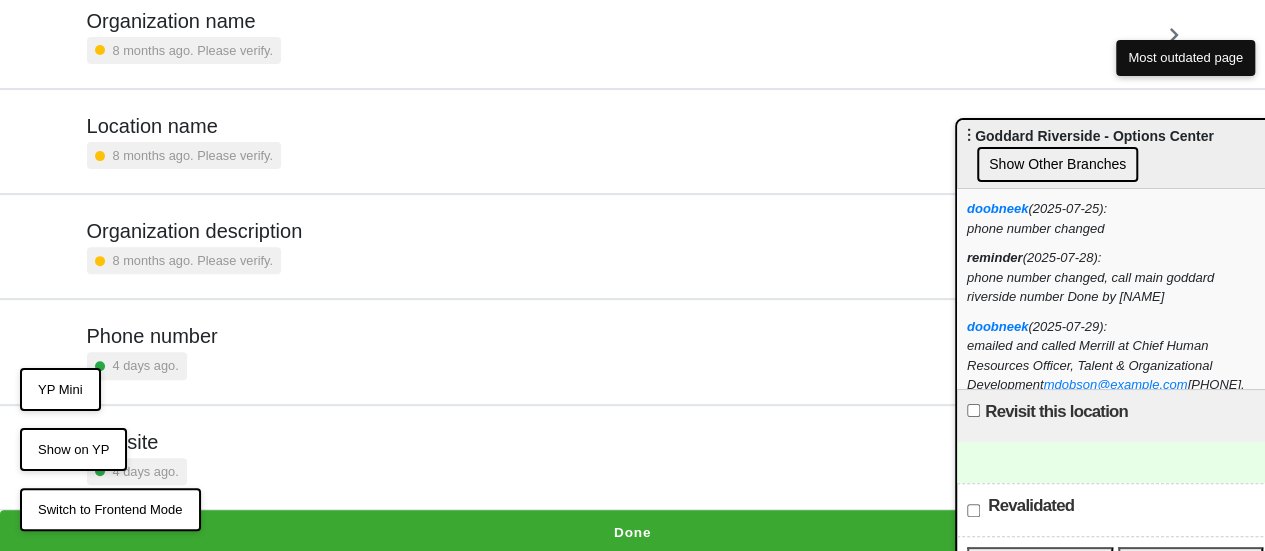 click on "Done" at bounding box center (632, 533) 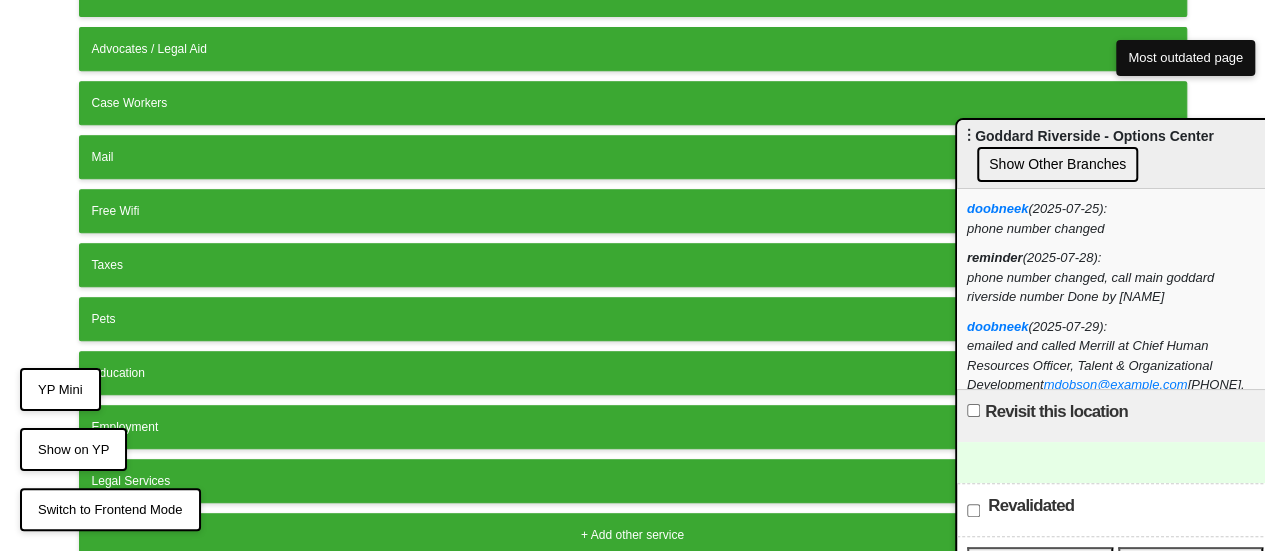 scroll, scrollTop: 502, scrollLeft: 0, axis: vertical 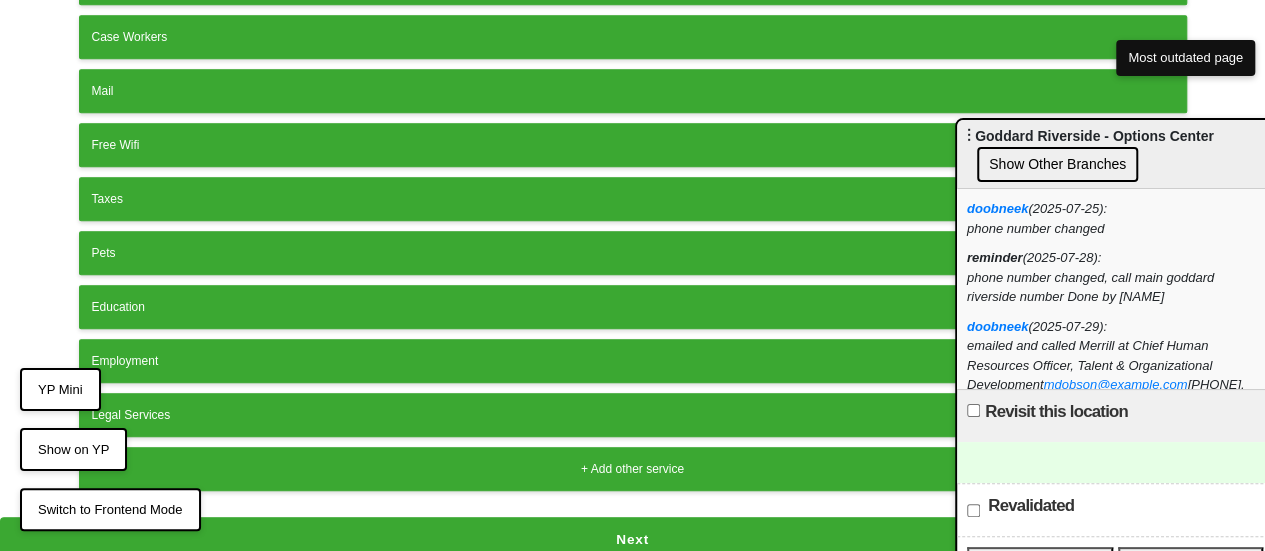 click on "Next" at bounding box center [632, 540] 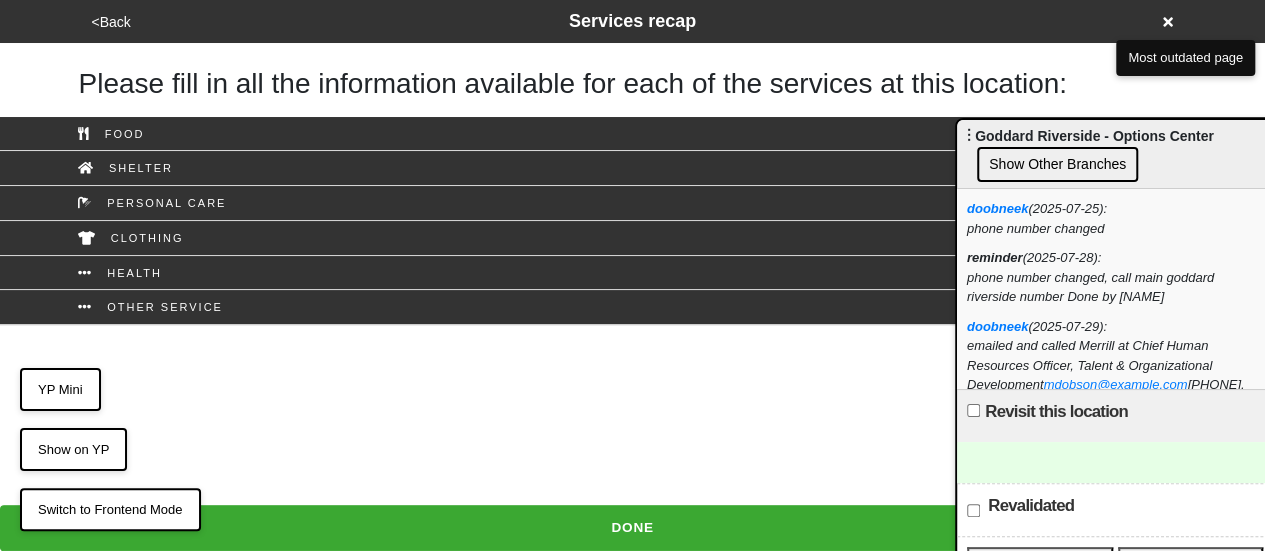 scroll, scrollTop: 0, scrollLeft: 0, axis: both 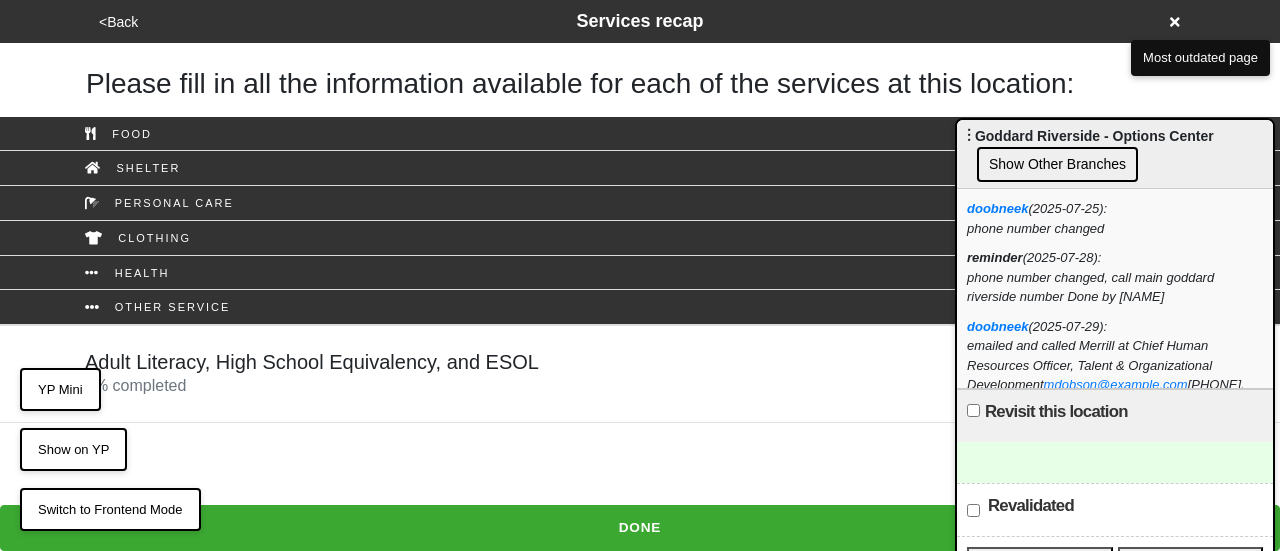 click on "Adult Literacy, High School Equivalency, and ESOL 0 % completed" at bounding box center (312, 374) 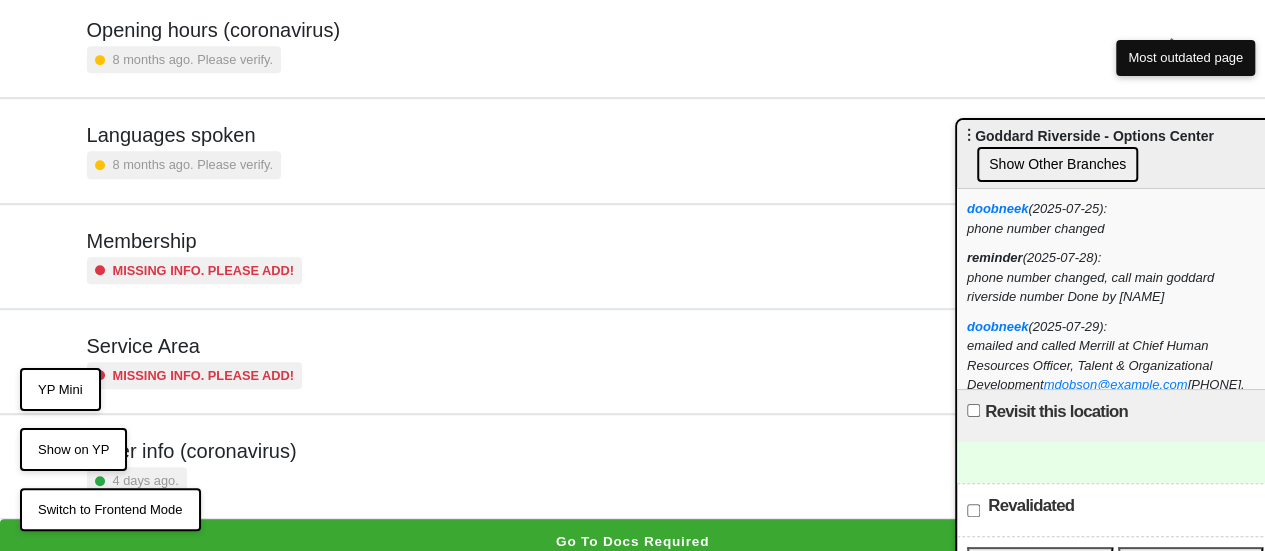 scroll, scrollTop: 484, scrollLeft: 0, axis: vertical 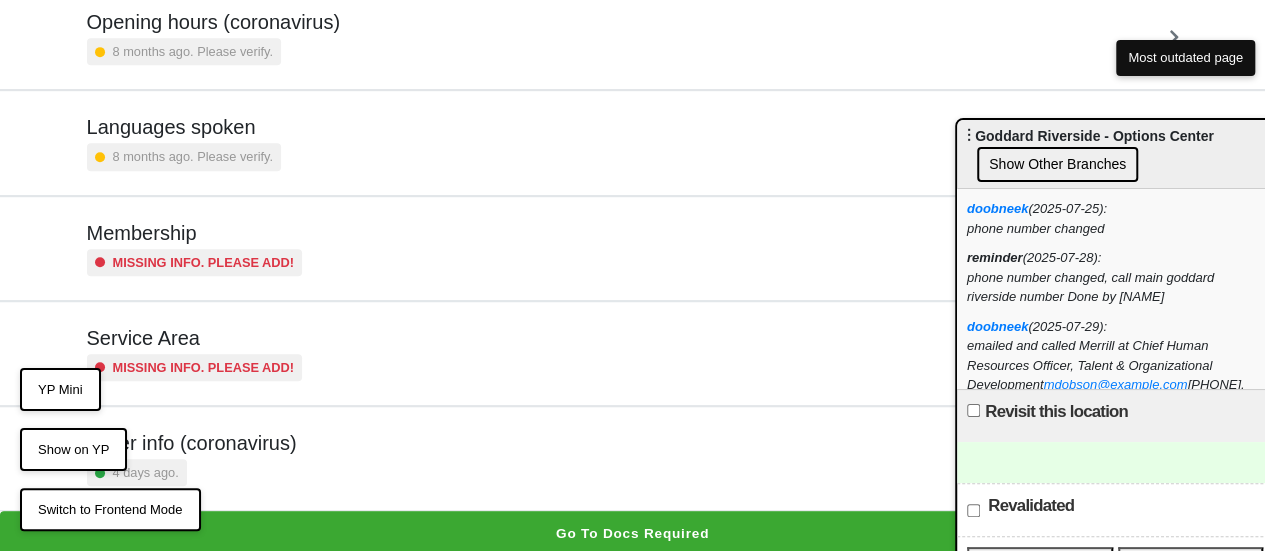 click on "Other info (coronavirus) 4 days ago." at bounding box center [192, 458] 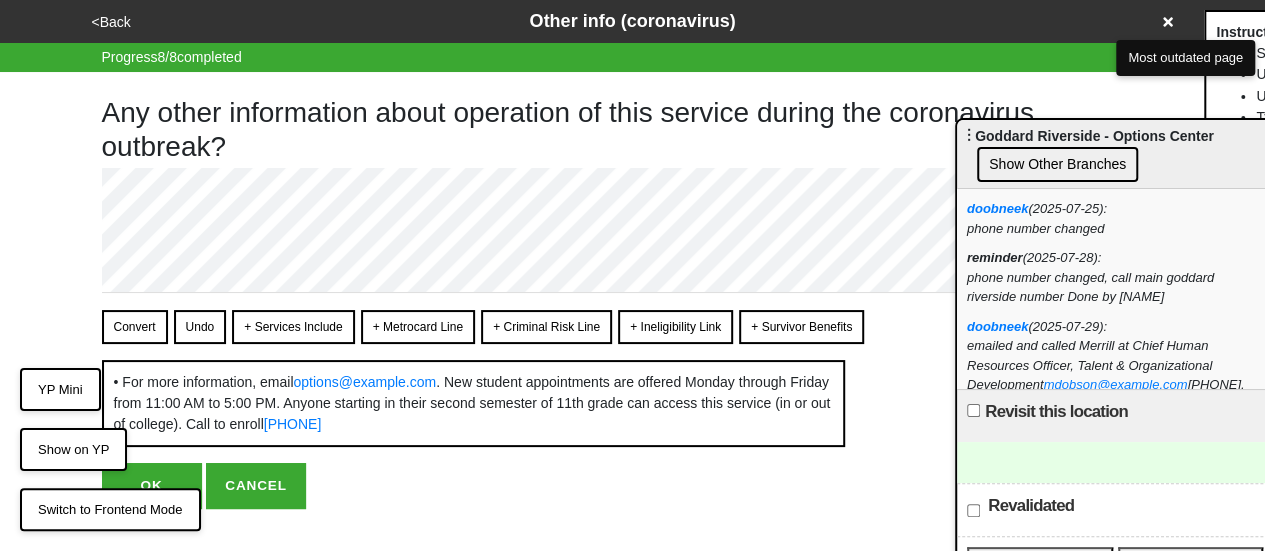 click on "<Back" at bounding box center (111, 22) 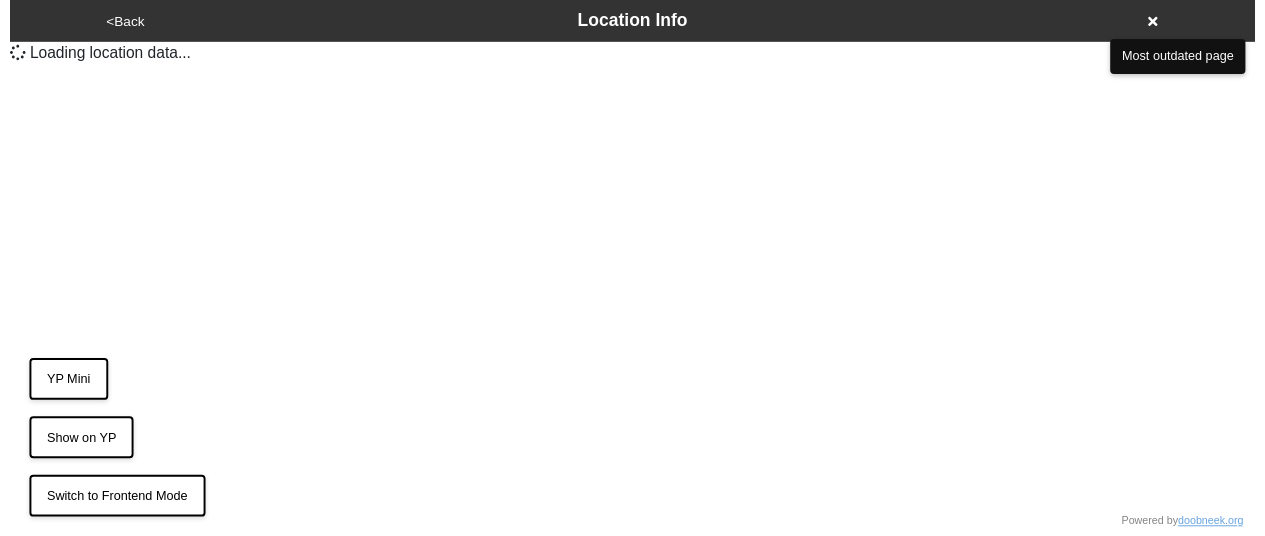 scroll, scrollTop: 0, scrollLeft: 0, axis: both 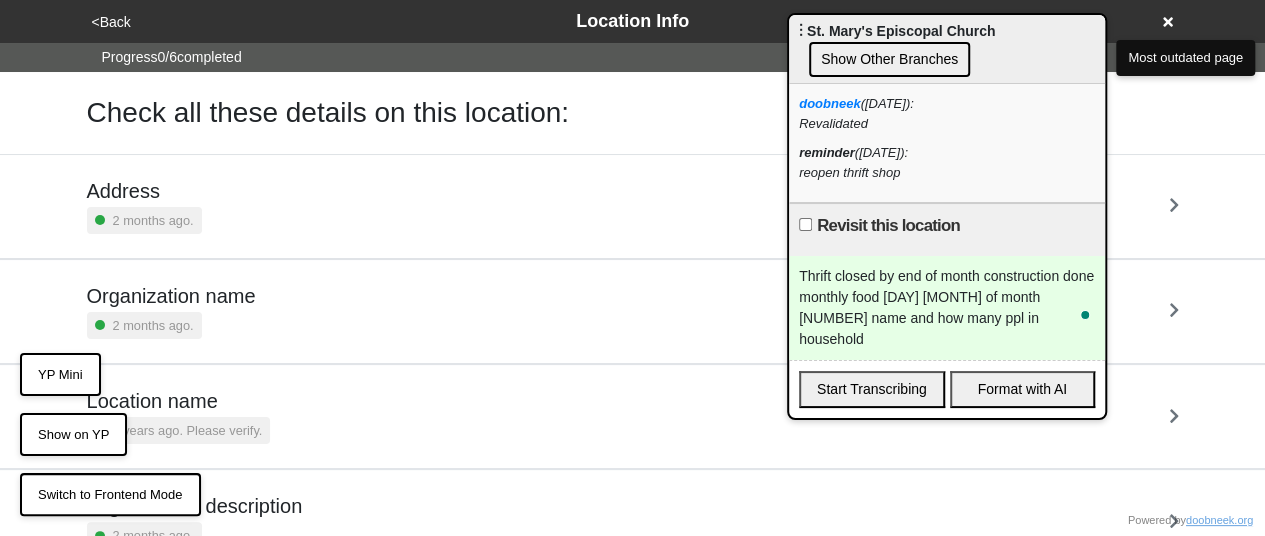 drag, startPoint x: 1126, startPoint y: 143, endPoint x: 958, endPoint y: 38, distance: 198.1136 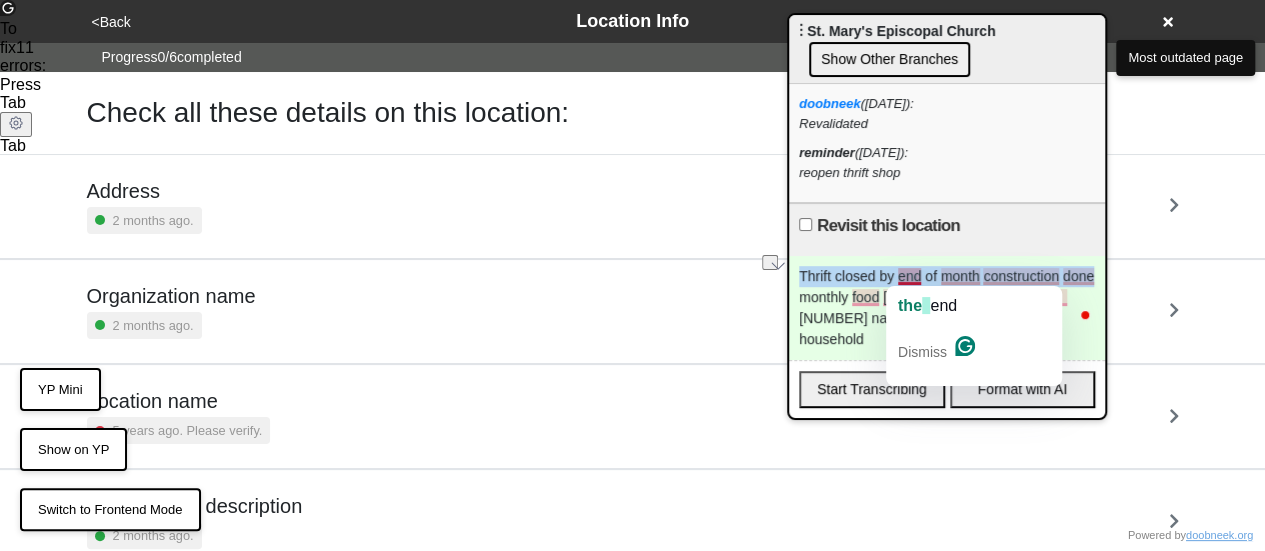 drag, startPoint x: 1095, startPoint y: 276, endPoint x: 752, endPoint y: 242, distance: 344.681 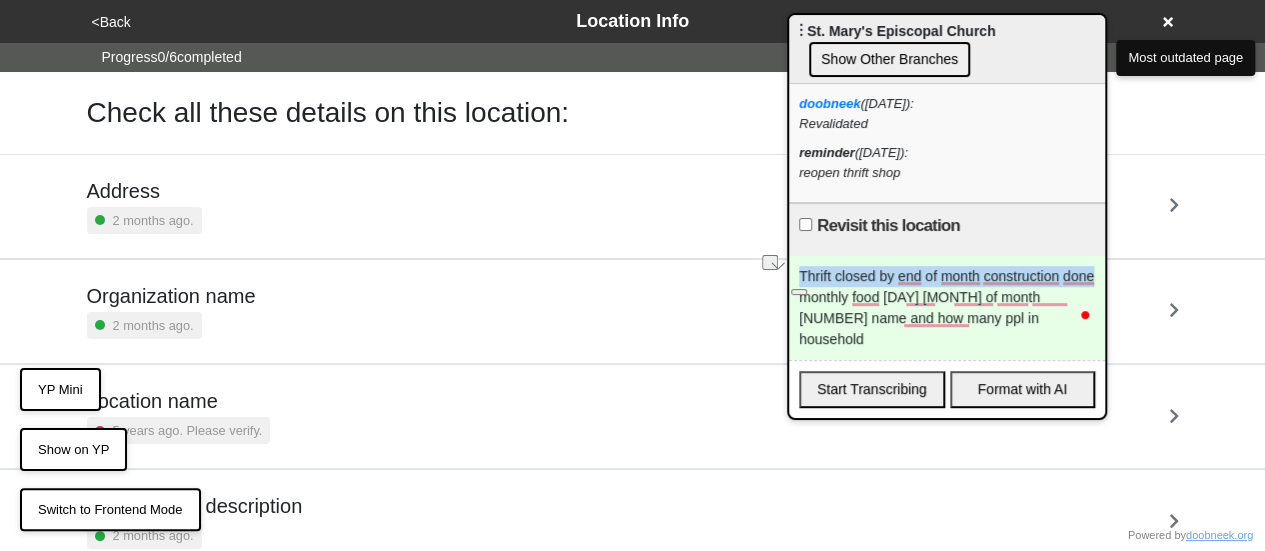 type 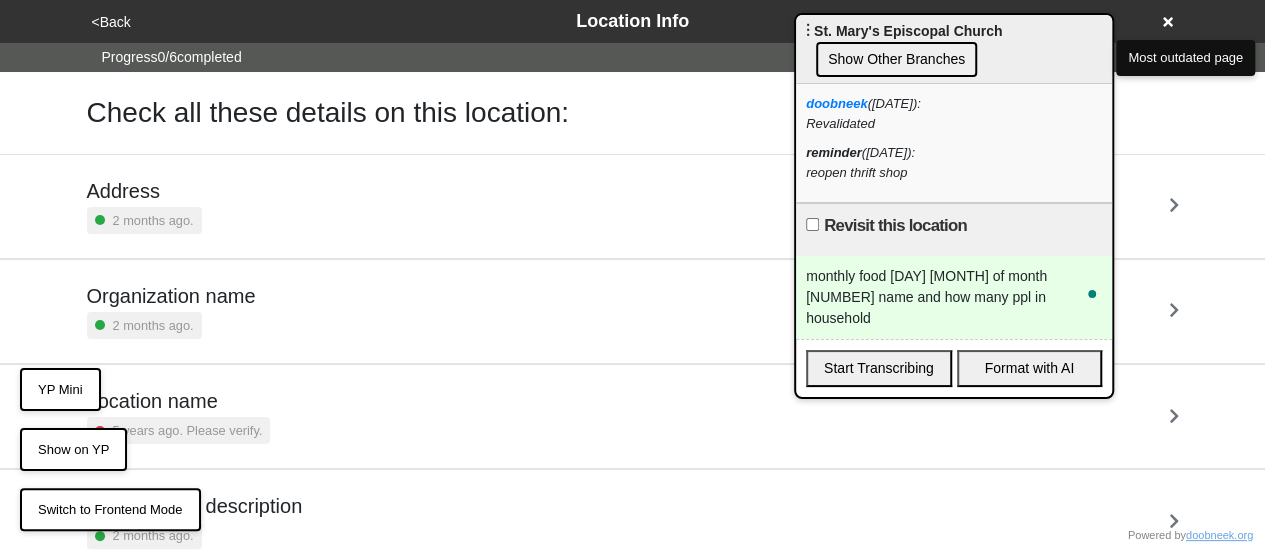 drag, startPoint x: 927, startPoint y: 31, endPoint x: 1248, endPoint y: 196, distance: 360.92383 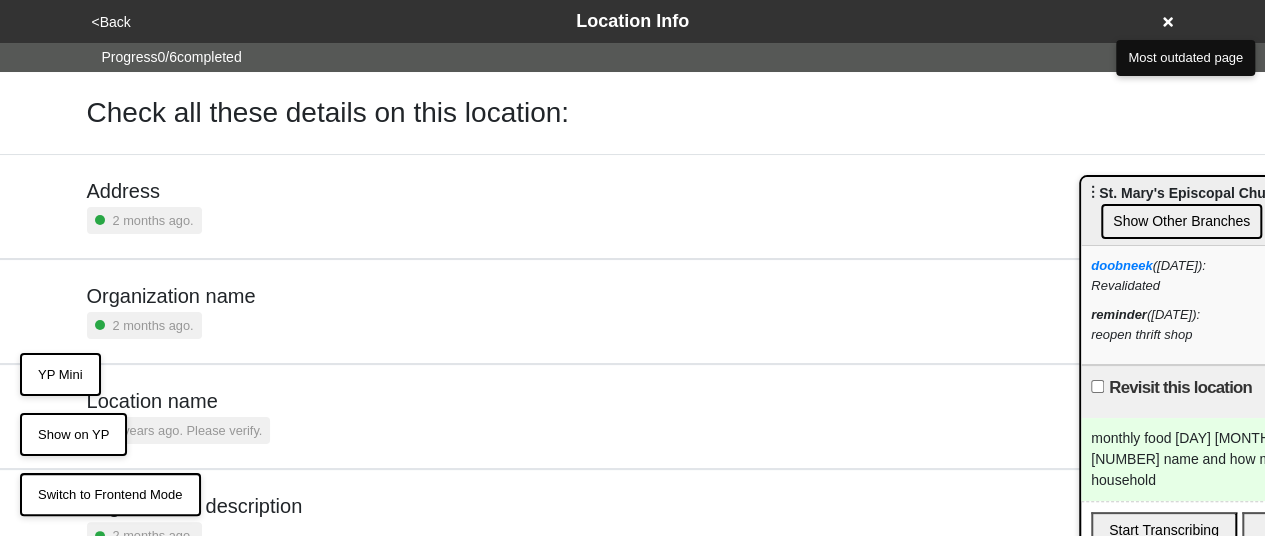 click on "Check all these details on this location:" at bounding box center (633, 113) 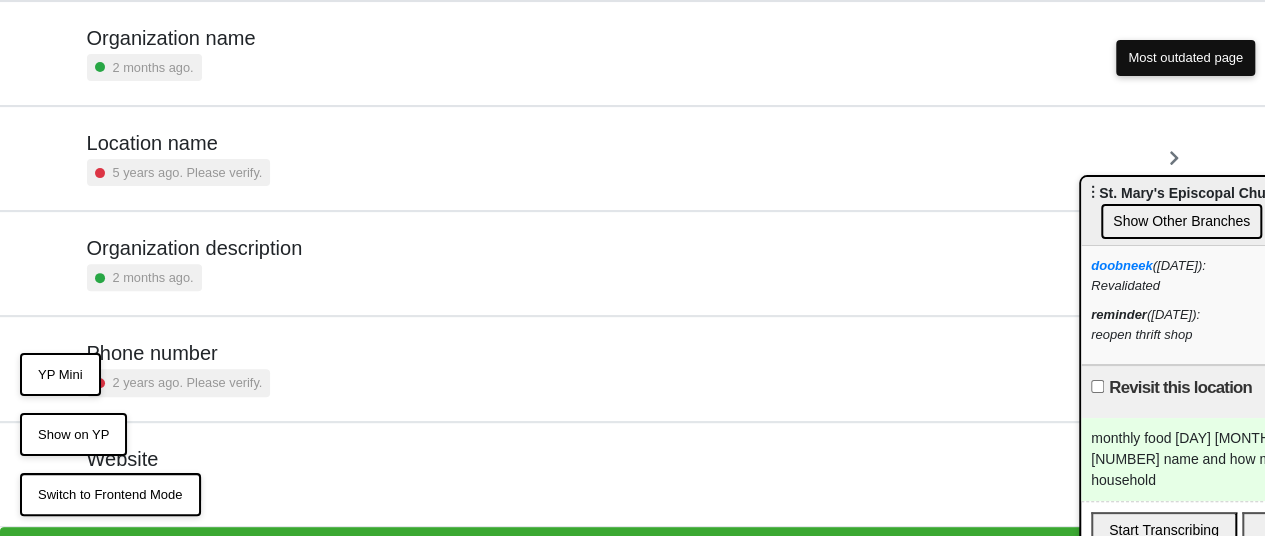 scroll, scrollTop: 290, scrollLeft: 0, axis: vertical 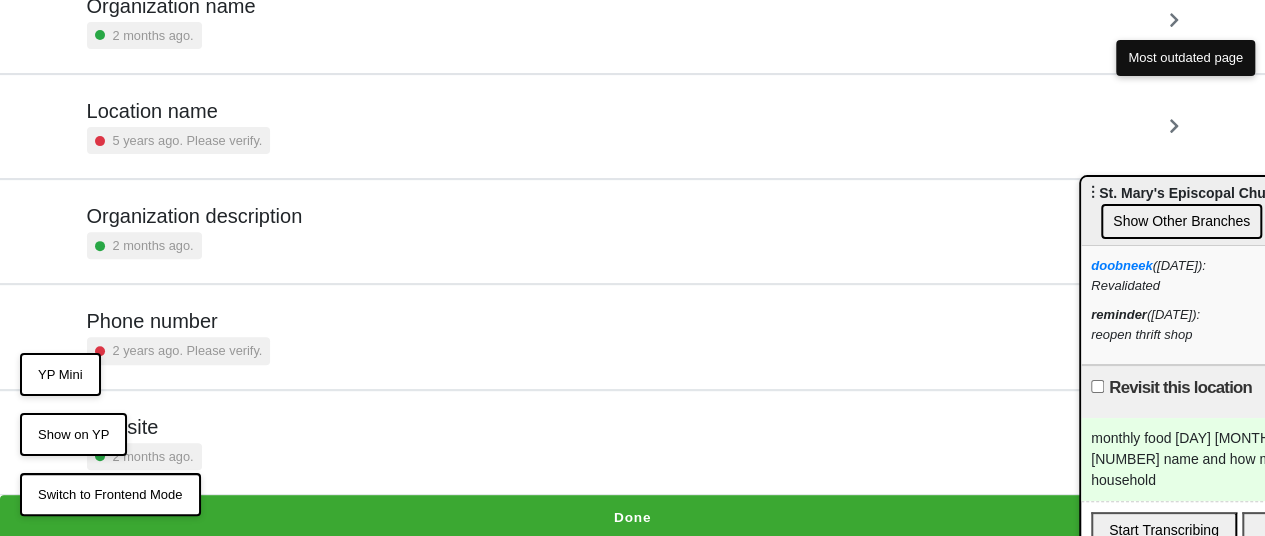 click on "Done" at bounding box center [632, 518] 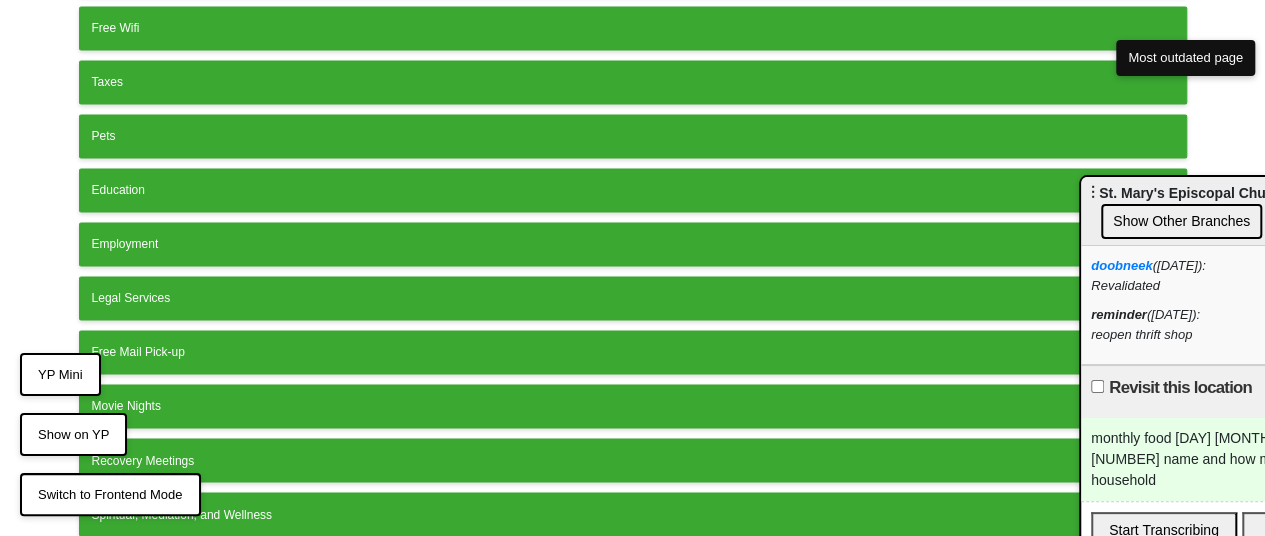 scroll, scrollTop: 1573, scrollLeft: 0, axis: vertical 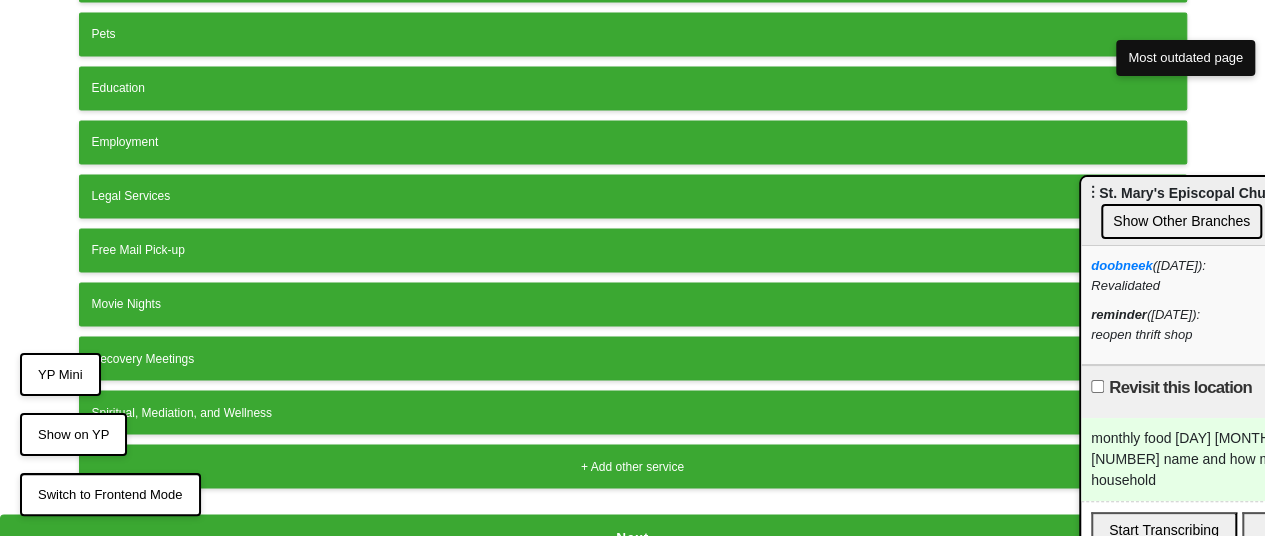 click on "Next" at bounding box center [632, 537] 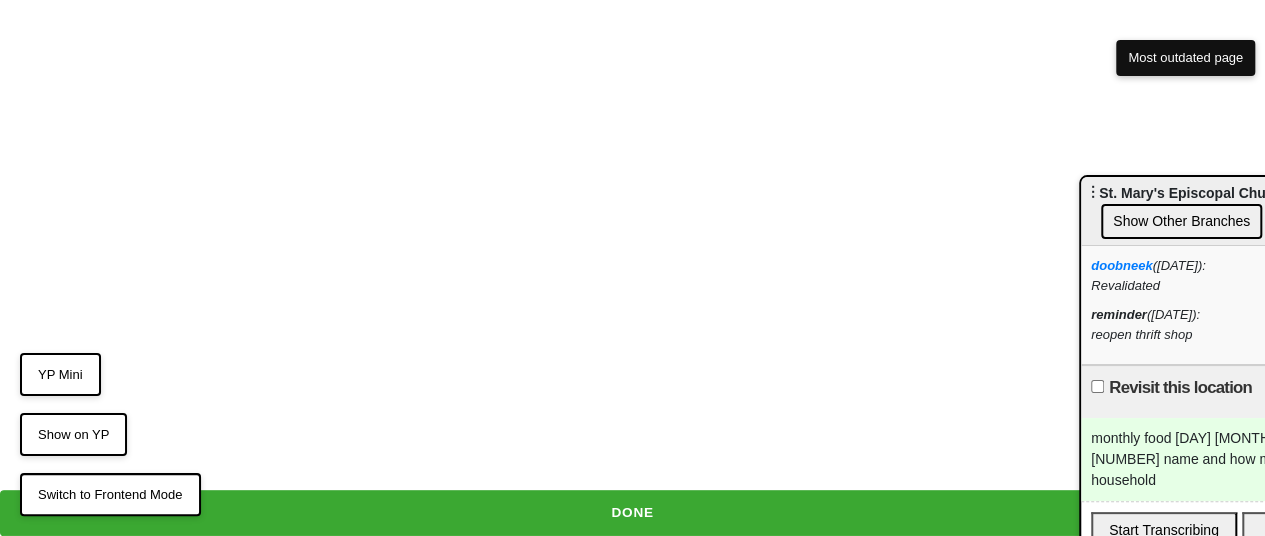 scroll, scrollTop: 0, scrollLeft: 0, axis: both 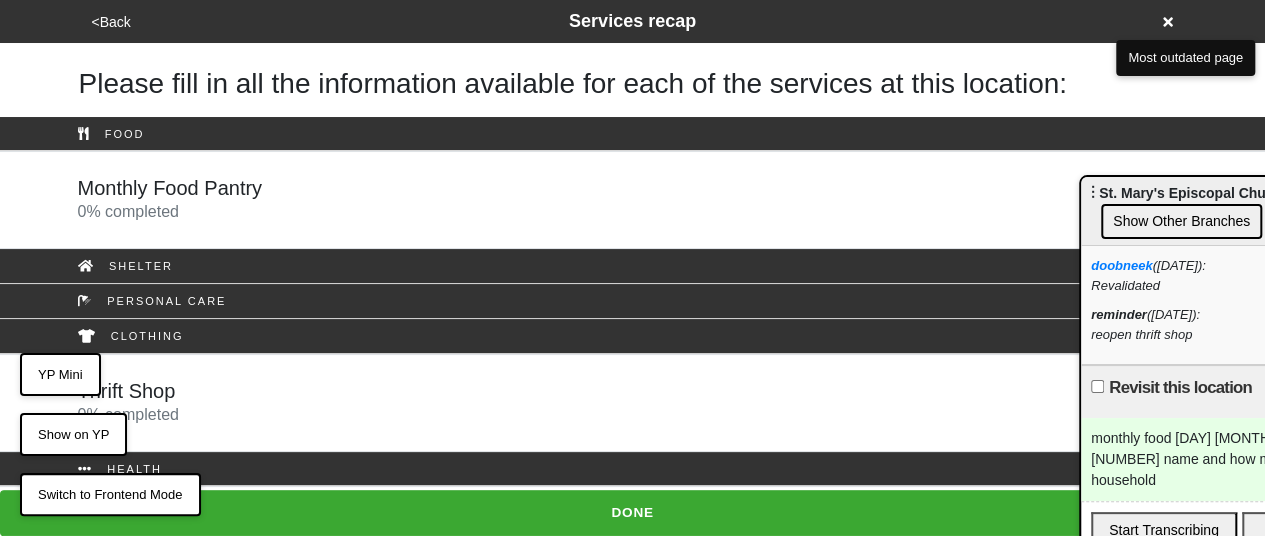 click on "Monthly Food Pantry" at bounding box center (170, 188) 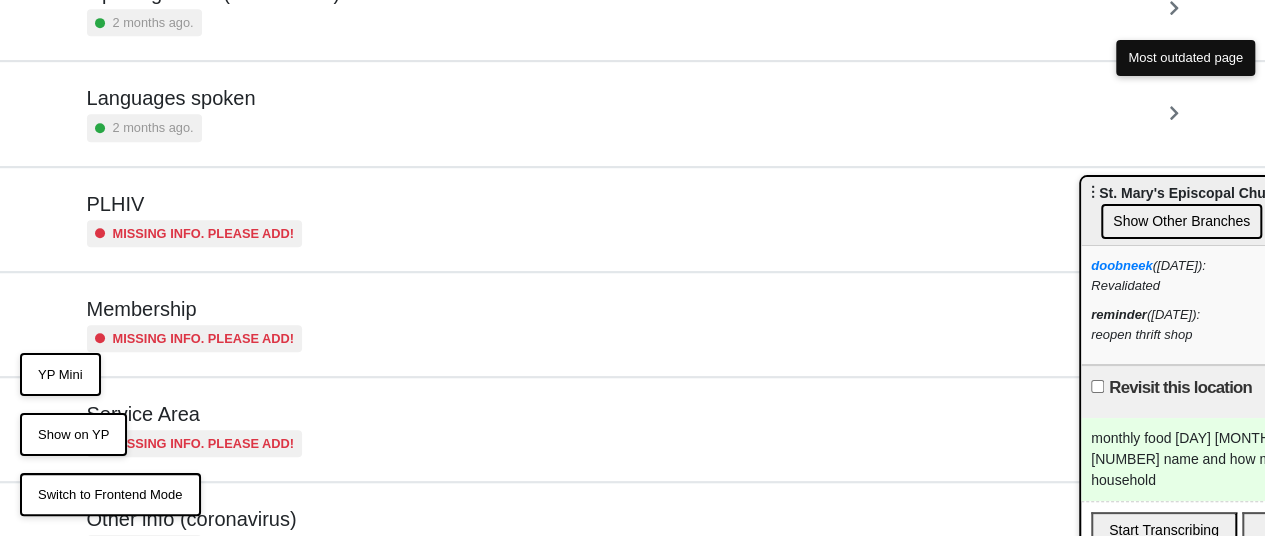 scroll, scrollTop: 600, scrollLeft: 0, axis: vertical 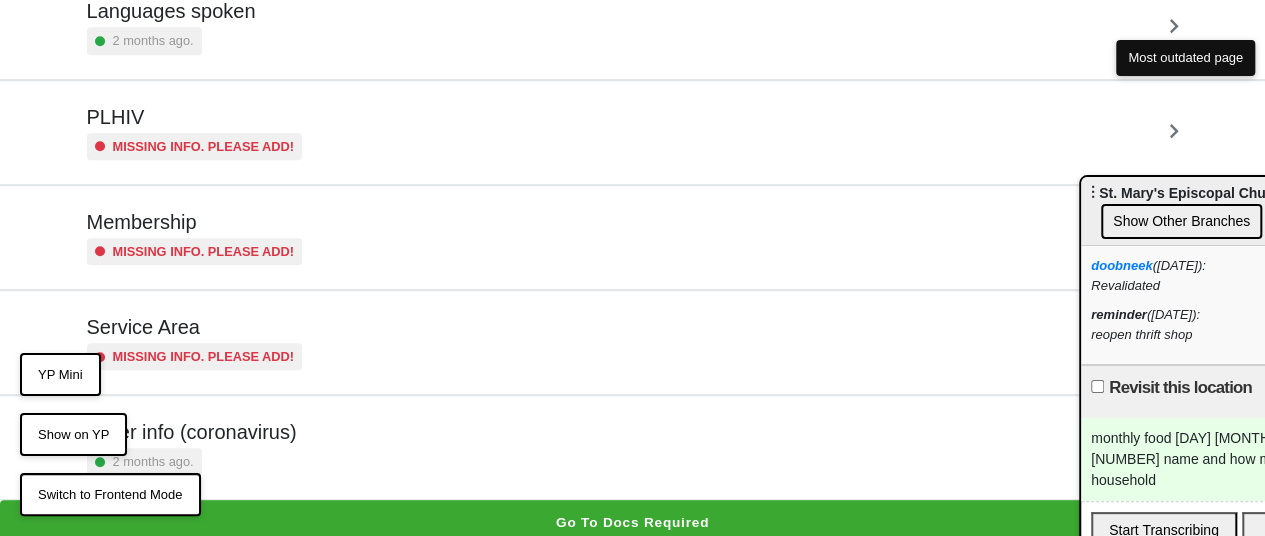 click on "Other info (coronavirus) 2 months ago." at bounding box center [633, 447] 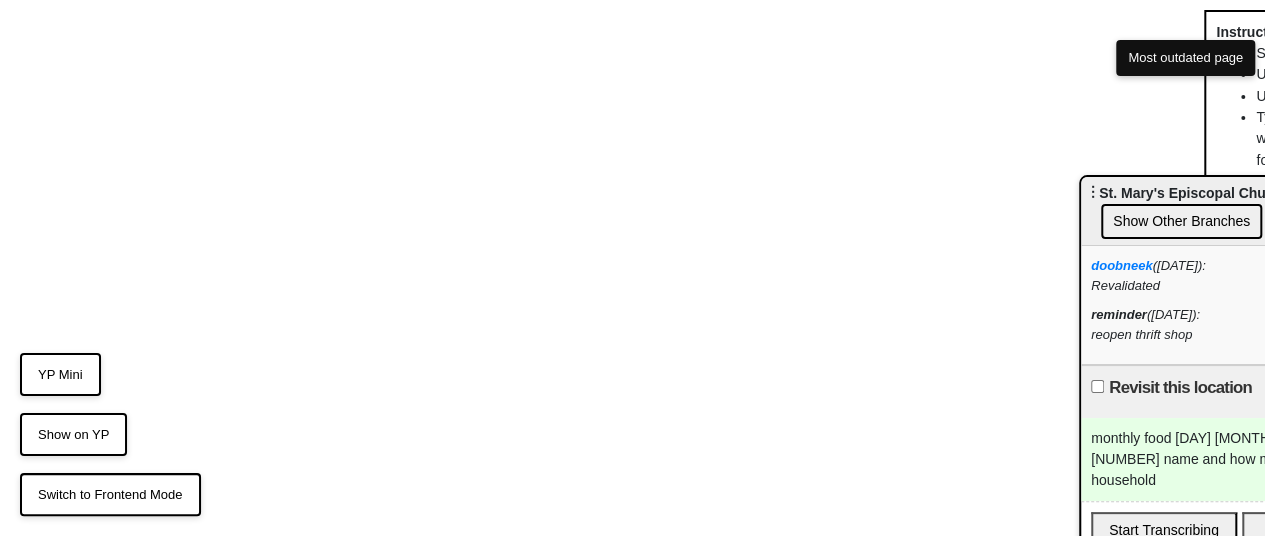 scroll, scrollTop: 0, scrollLeft: 0, axis: both 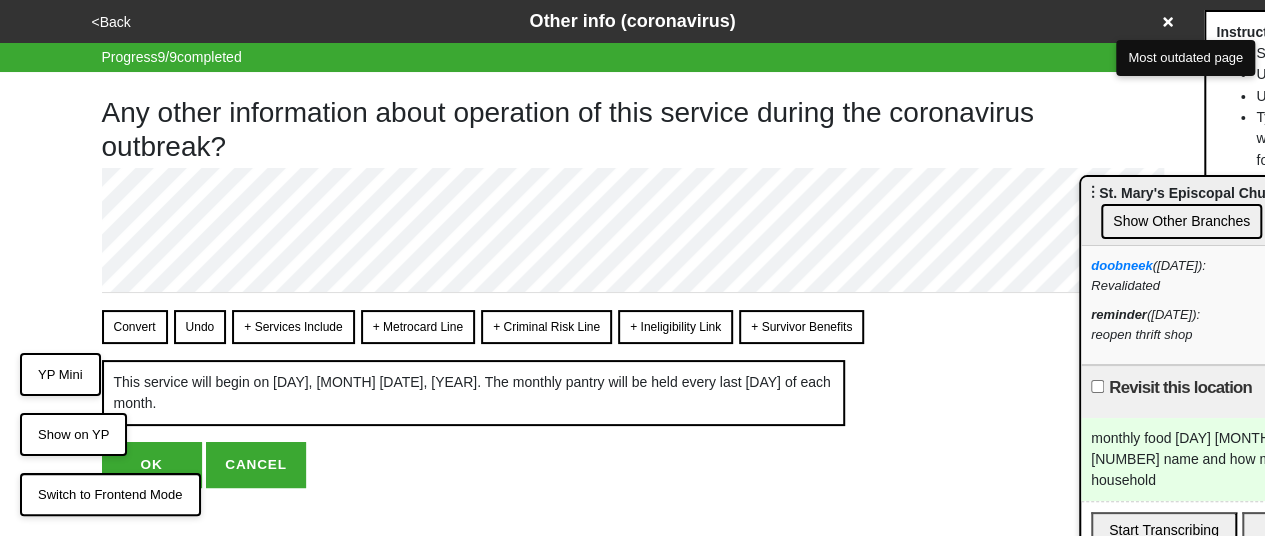 click on "<Back Other info (coronavirus) Progress  9 / 9  completed Any other information about operation of this service during the coronavirus outbreak? Convert Undo + Services Include + Metrocard Line + Criminal Risk Line + Ineligibility Link + Survivor Benefits This service will begin on Wednesday, September 27, 2023. The monthly pantry will be held every last Wednesday of each month.
Instructions:
Start lines with  -  for em-dash bullets  <br> —
Use double line breaks to insert  <br>
Use single line breaks to insert  •
Type links (with or without  https:// ,  http://  or  www. ), numbers (any format, but if you wnat to add extension, type  ,extension_number  immediatley after the number), and emails and it all will be converted as soon as you hit  Convert
Hit  + Services Include  or other buttons starting with  +  to inject commonly used sentences into your text
Use  |(label)
yourpeer.nyc/ doobneek d" at bounding box center [632, 244] 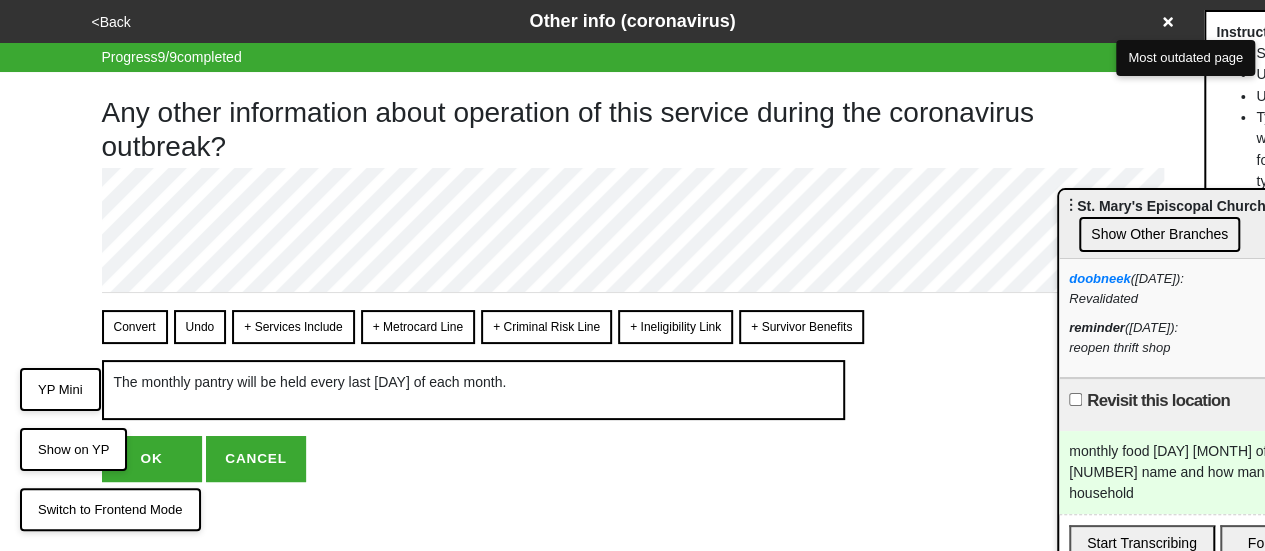drag, startPoint x: 1120, startPoint y: 193, endPoint x: 1102, endPoint y: 207, distance: 22.803509 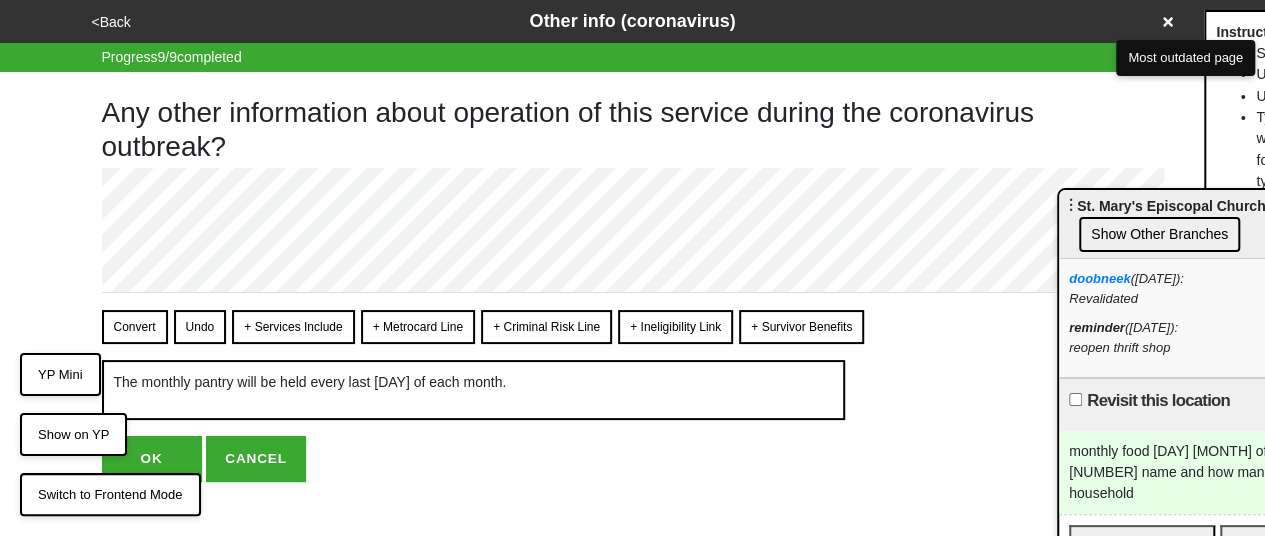 click on "OK" at bounding box center (152, 459) 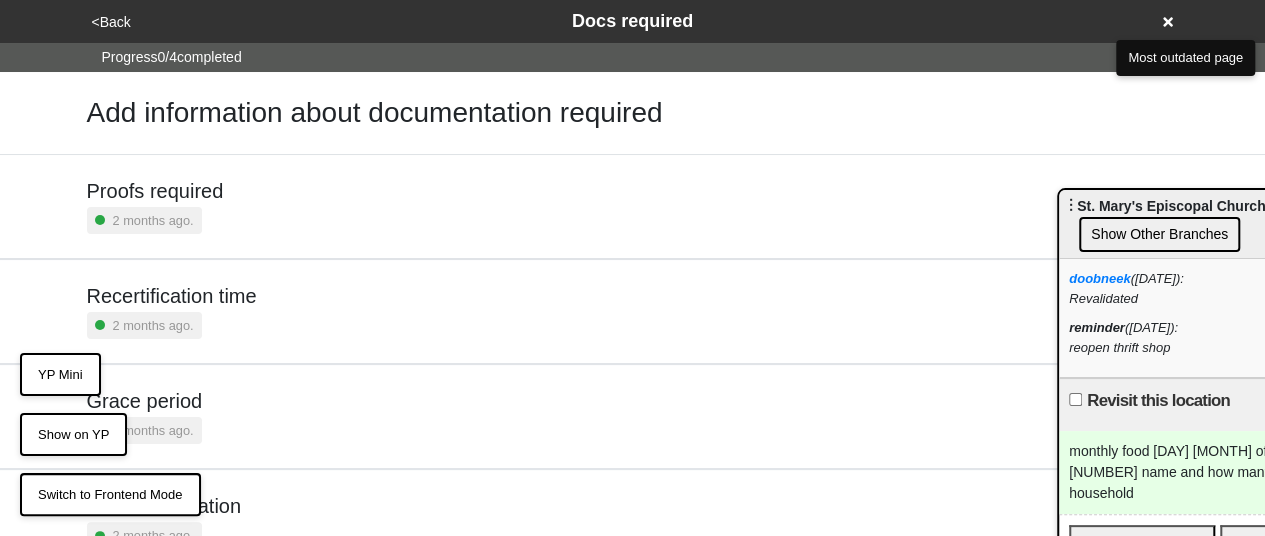 click on "<Back" at bounding box center (111, 22) 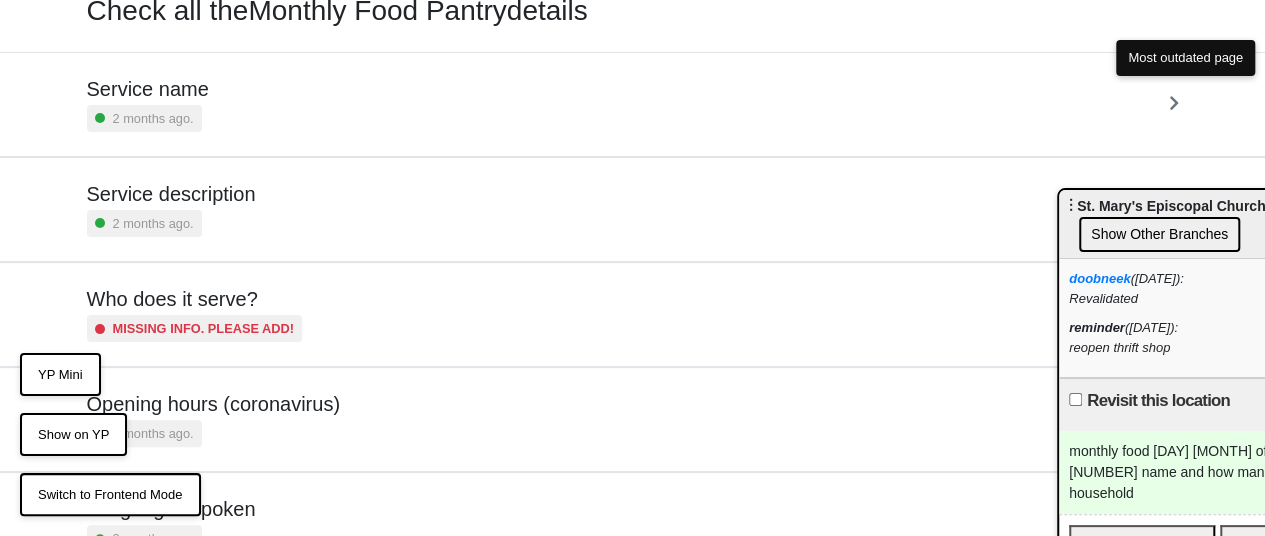 scroll, scrollTop: 200, scrollLeft: 0, axis: vertical 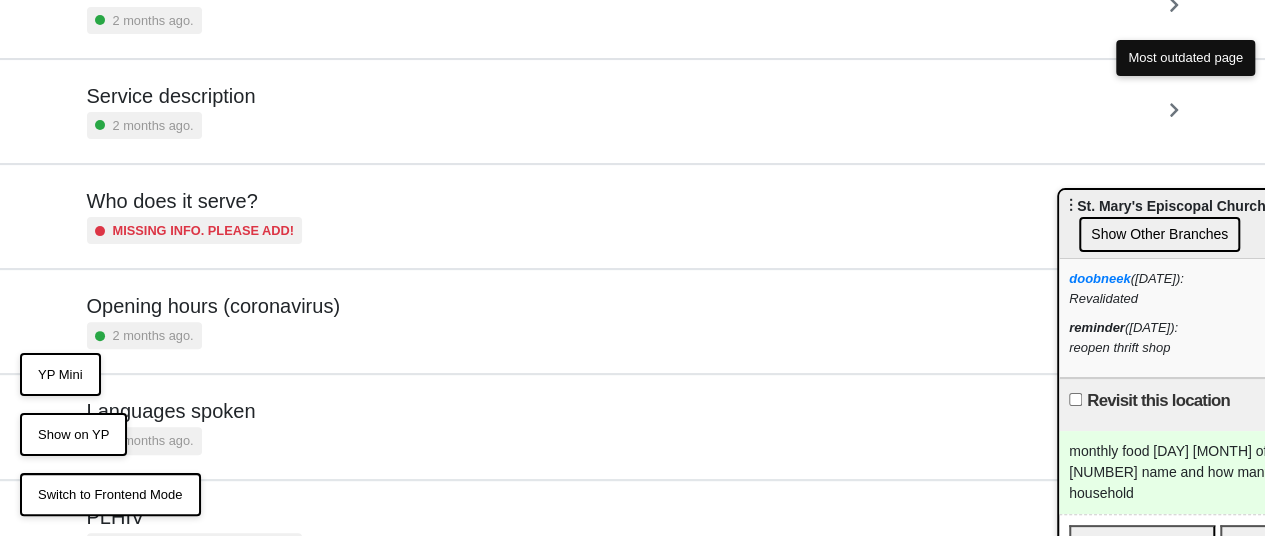 click on "Opening hours (coronavirus) 2 months ago." at bounding box center [633, 321] 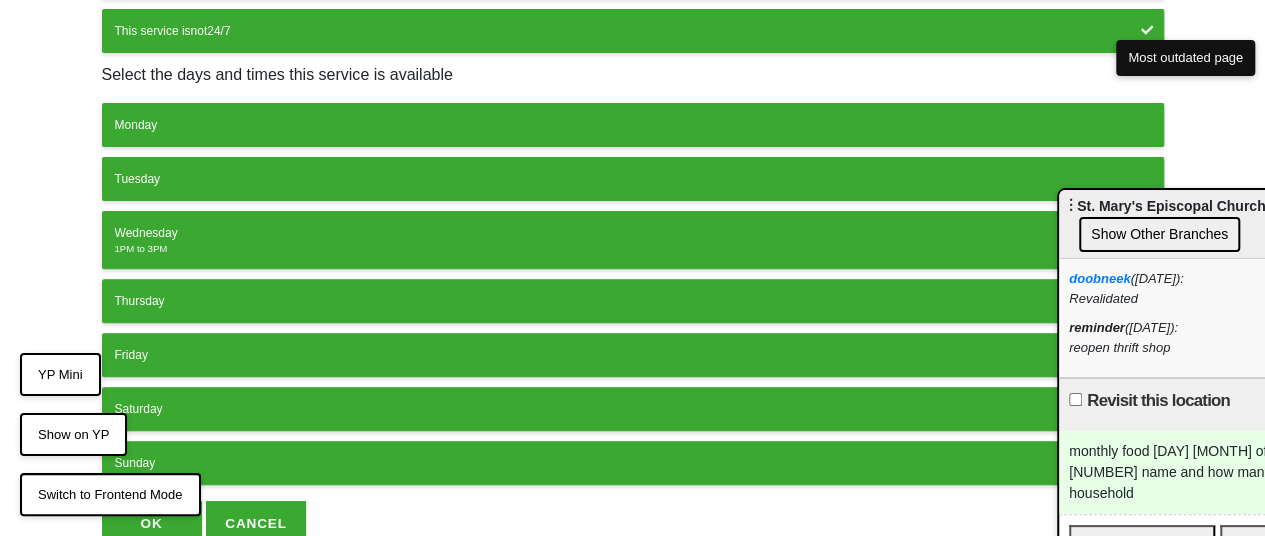 scroll, scrollTop: 329, scrollLeft: 0, axis: vertical 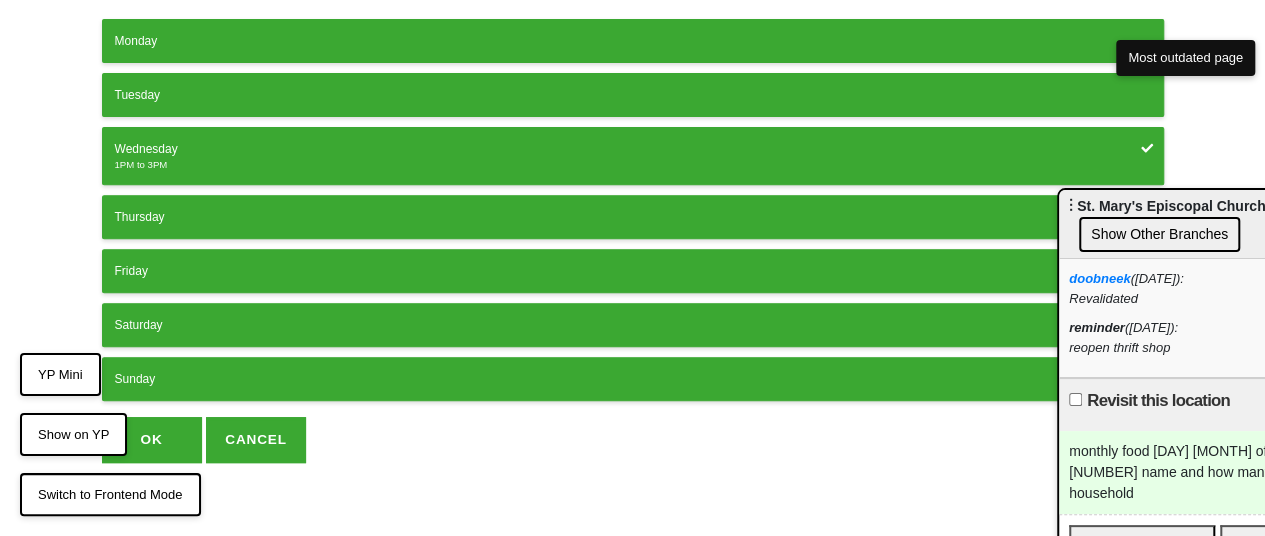 click on "1PM to 3PM" at bounding box center [633, 165] 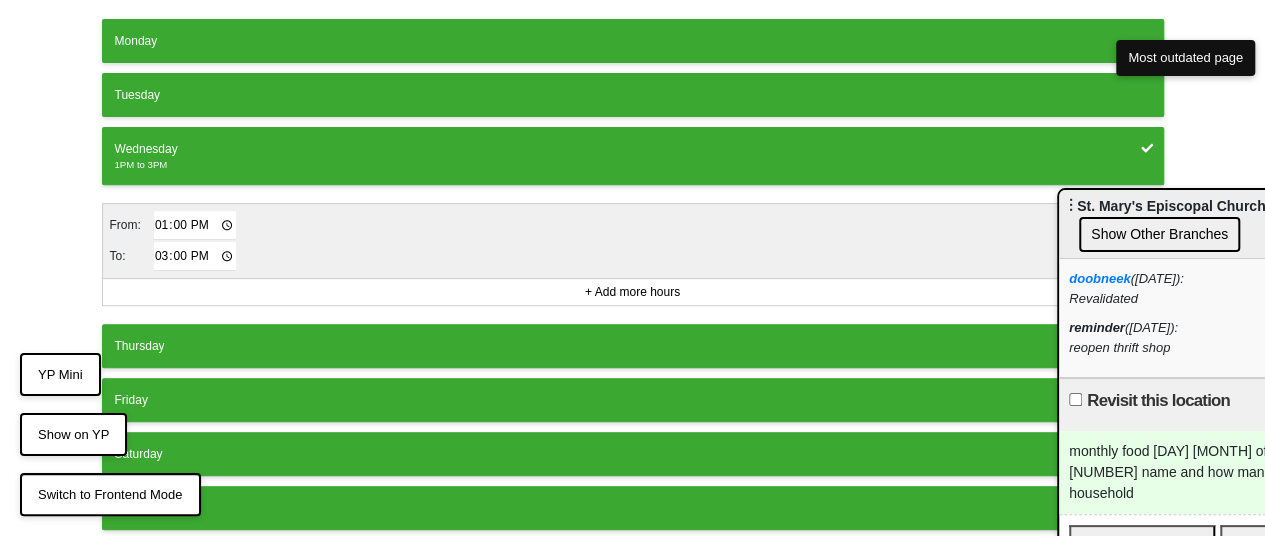 click on "13:00" at bounding box center [195, 225] 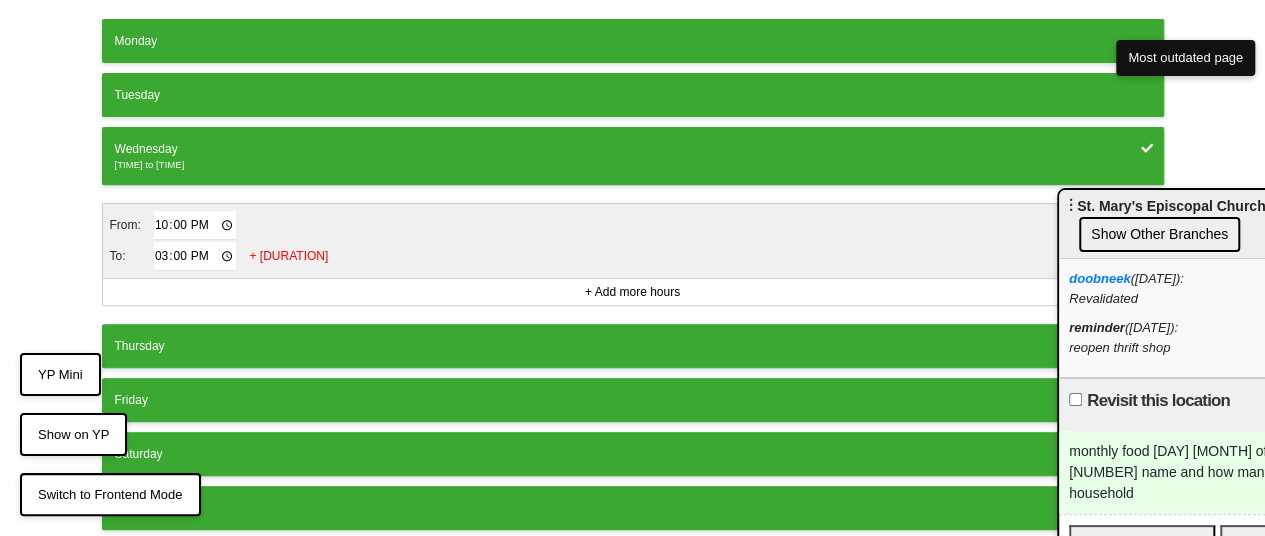 click on "22:00" at bounding box center (195, 225) 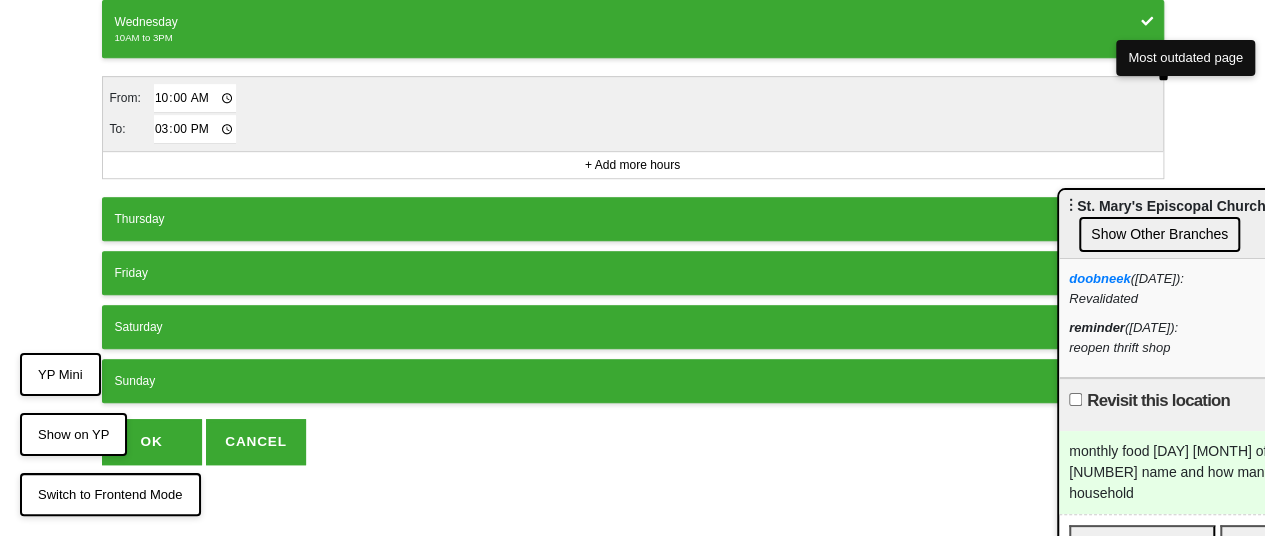 click on "OK" at bounding box center [152, 442] 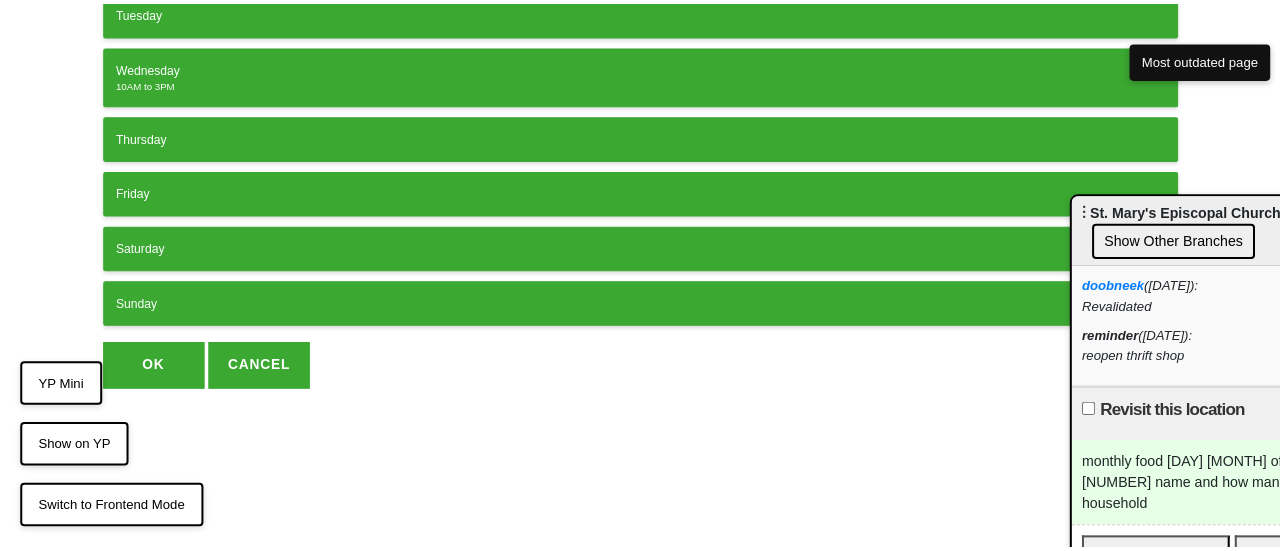 scroll, scrollTop: 0, scrollLeft: 0, axis: both 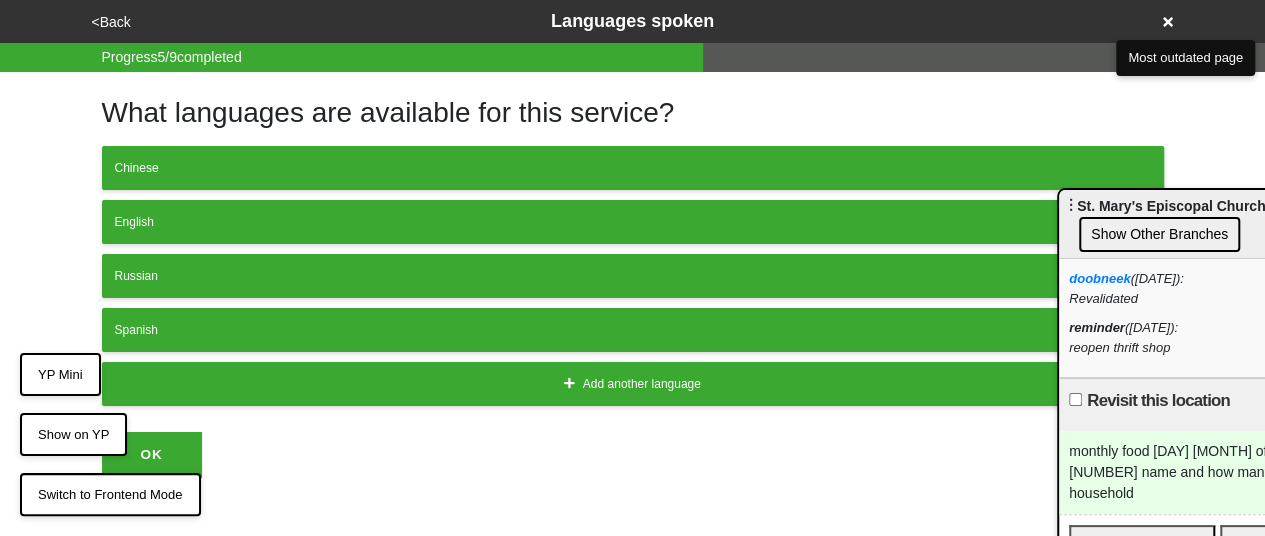 click on "<Back" at bounding box center [111, 22] 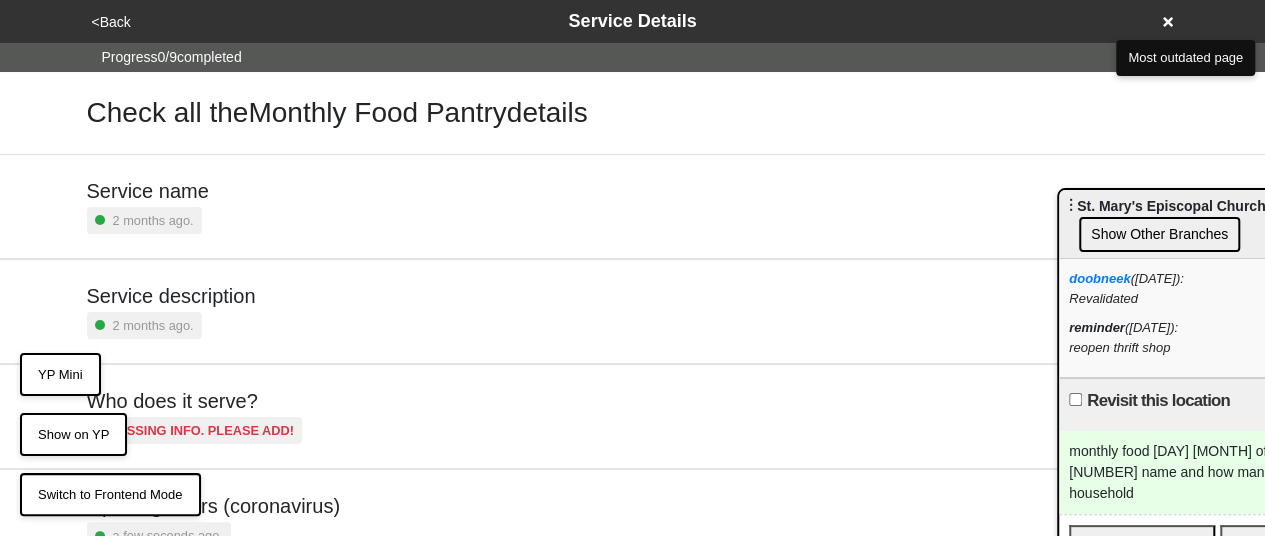 click 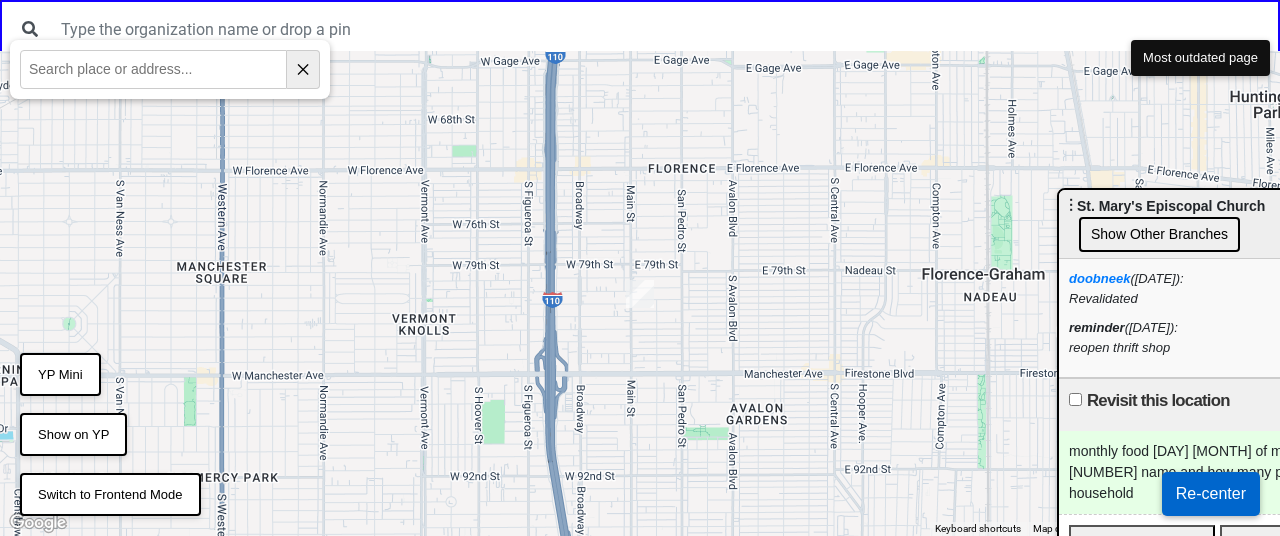 click on "monthly food 4th Wed of month 1030 name and how many ppl in household" at bounding box center [1217, 472] 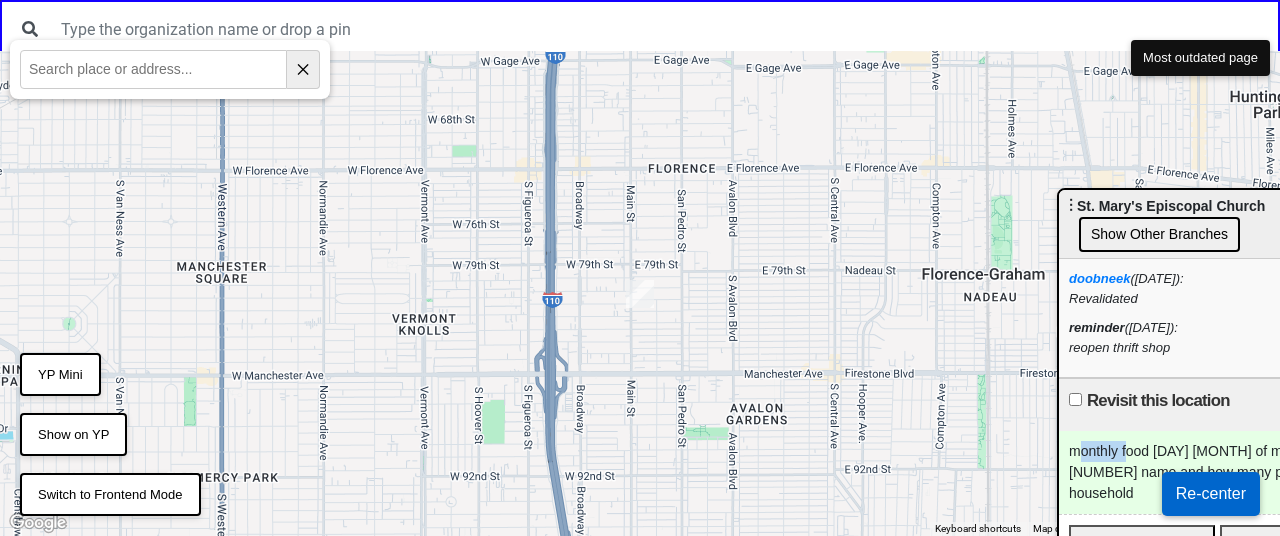 click on "monthly food 4th Wed of month 1030 name and how many ppl in household" at bounding box center (1217, 472) 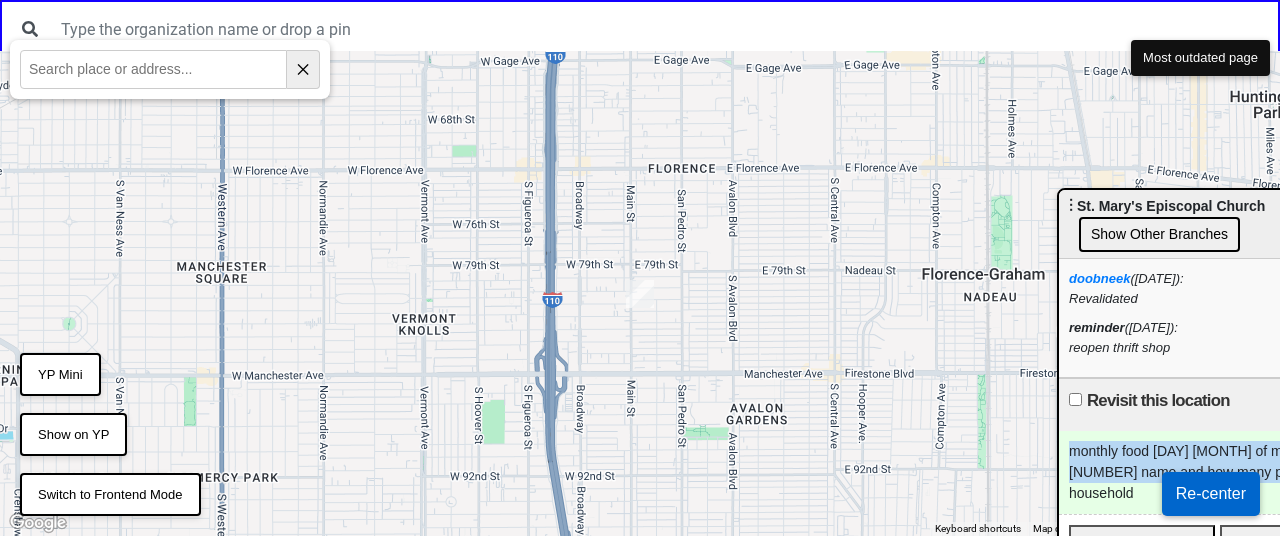 click on "monthly food 4th Wed of month 1030 name and how many ppl in household" at bounding box center [1217, 472] 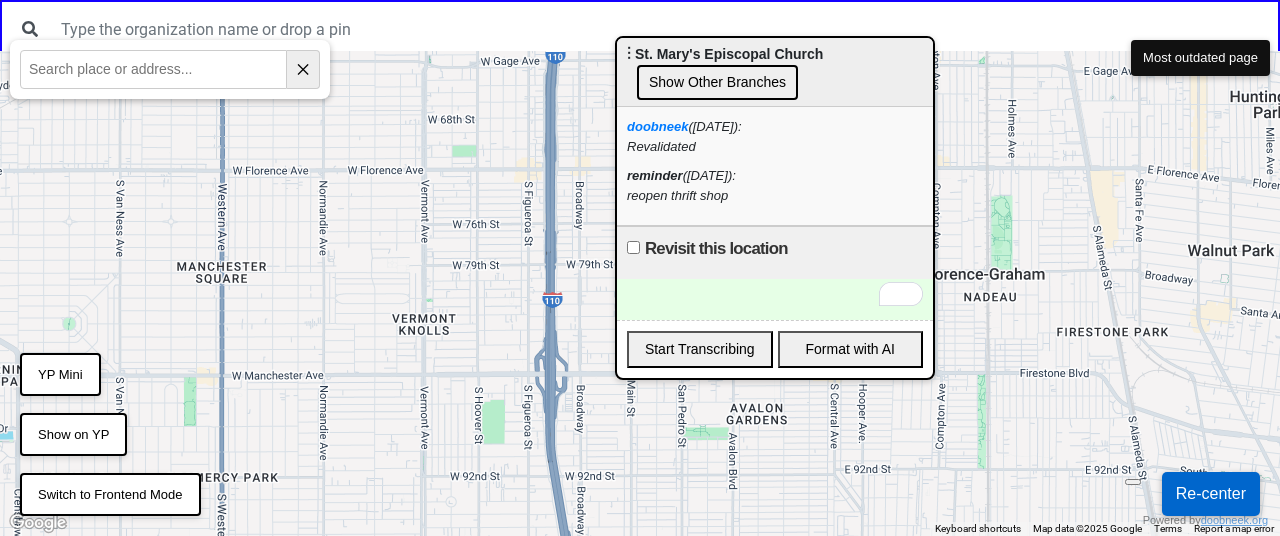 drag, startPoint x: 1158, startPoint y: 188, endPoint x: 730, endPoint y: 42, distance: 452.21677 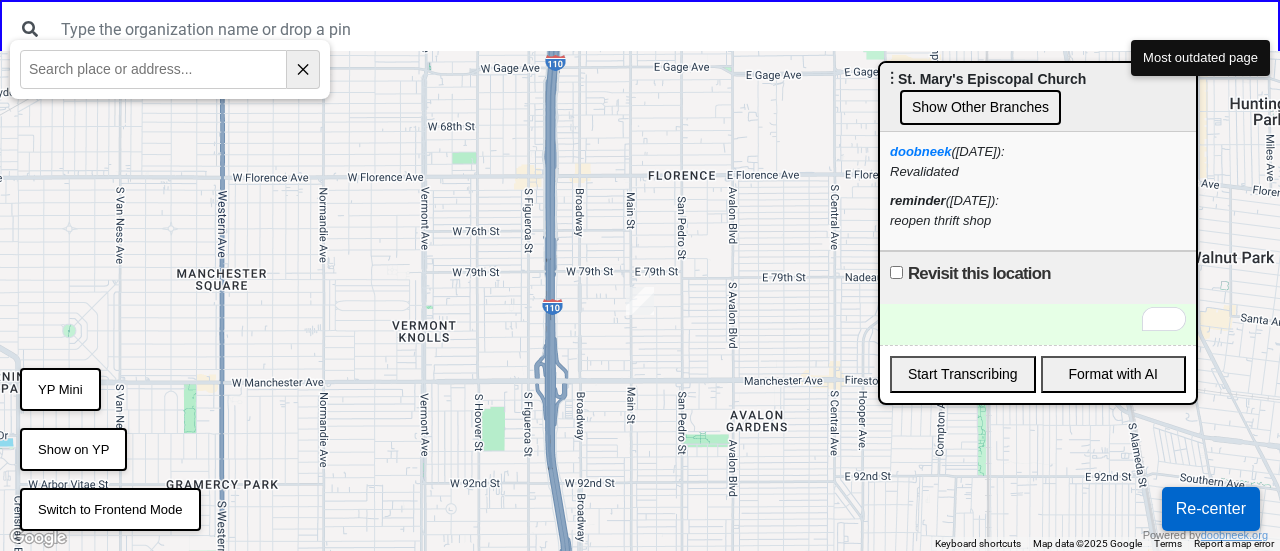 drag, startPoint x: 656, startPoint y: 55, endPoint x: 930, endPoint y: 81, distance: 275.2308 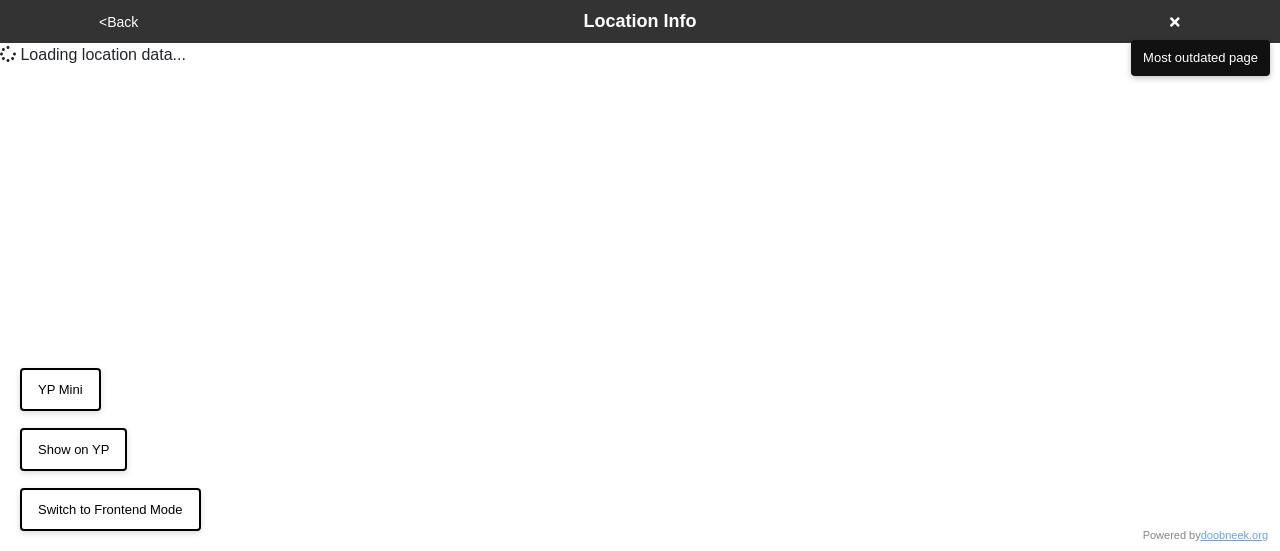scroll, scrollTop: 0, scrollLeft: 0, axis: both 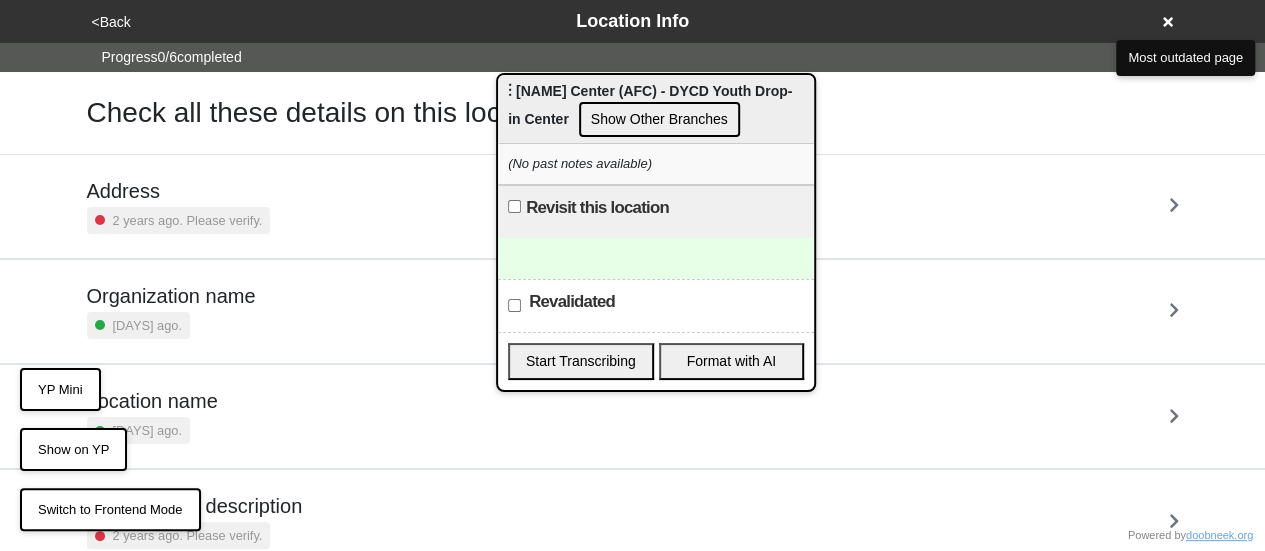 click 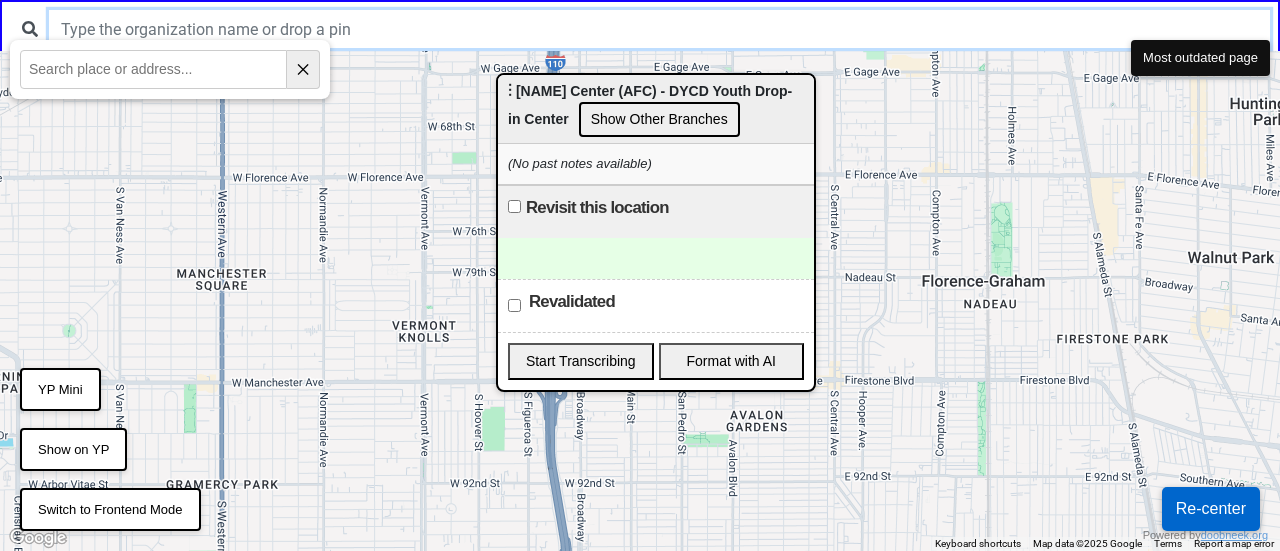 paste on "[BOROUGH] [NEIGHBORHOOD] Restoration Corp" 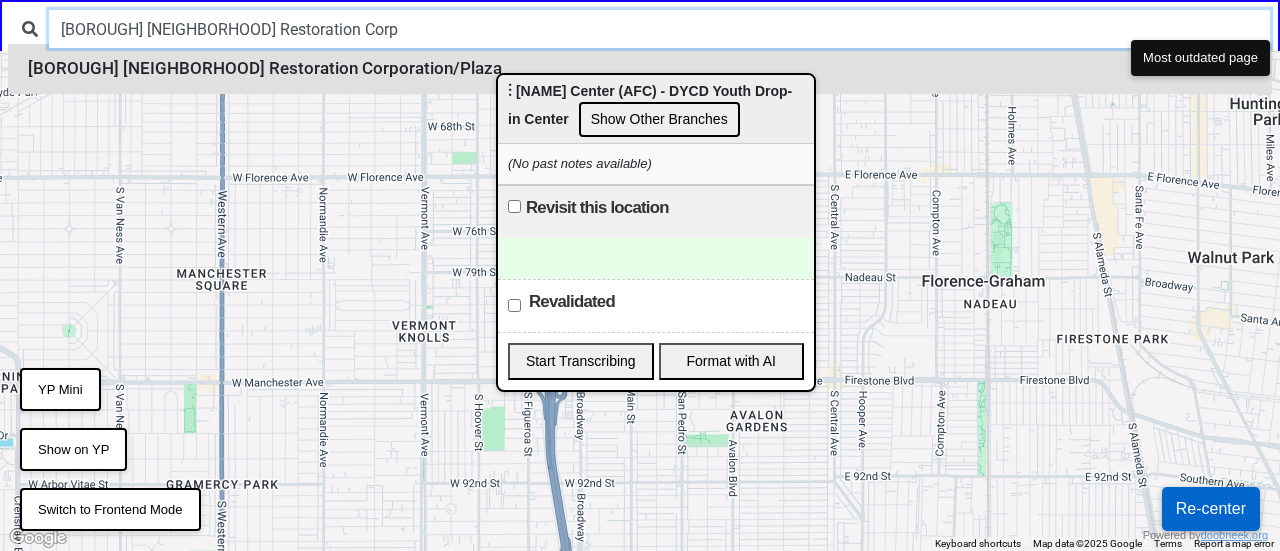 type on "[BOROUGH] [NEIGHBORHOOD] Restoration Corp" 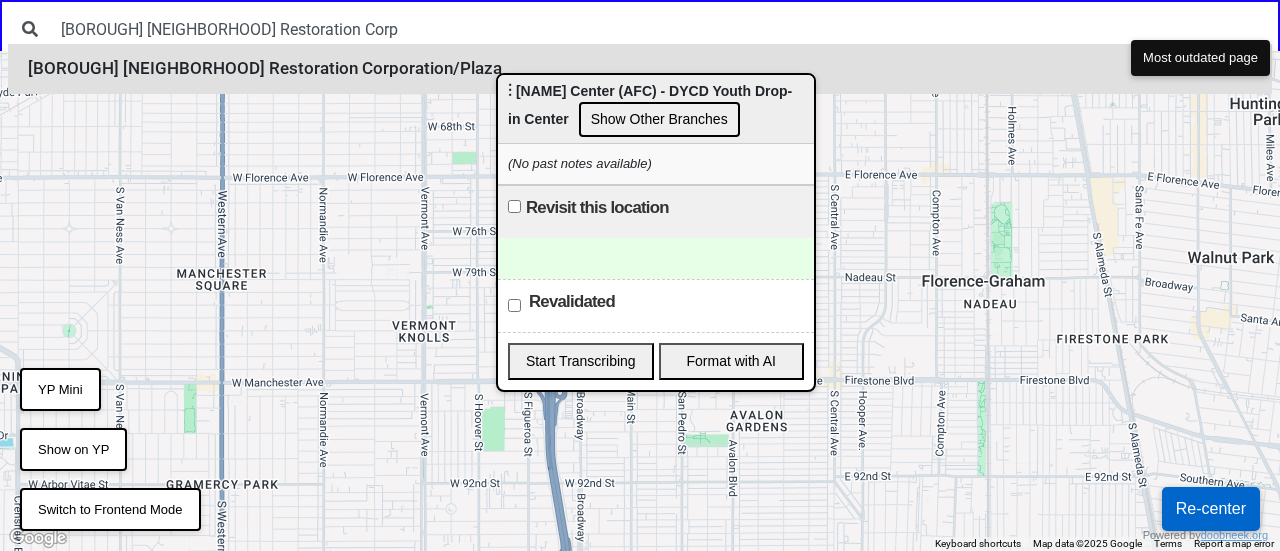 click on "[BOROUGH] [NEIGHBORHOOD] Restoration Corporation/Plaza" at bounding box center (640, 69) 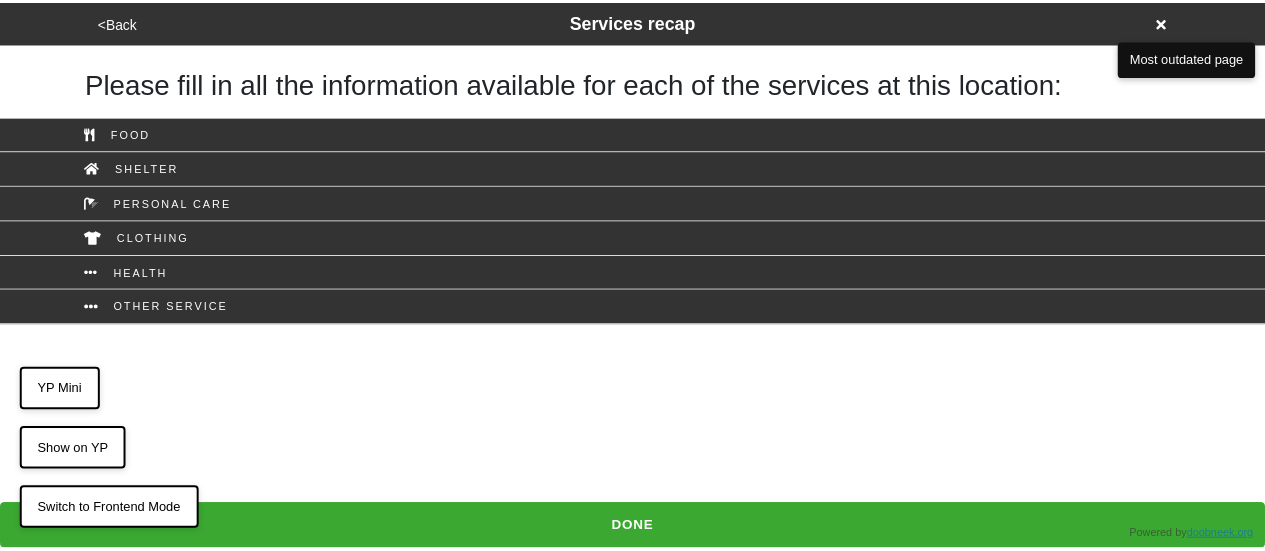 scroll, scrollTop: 0, scrollLeft: 0, axis: both 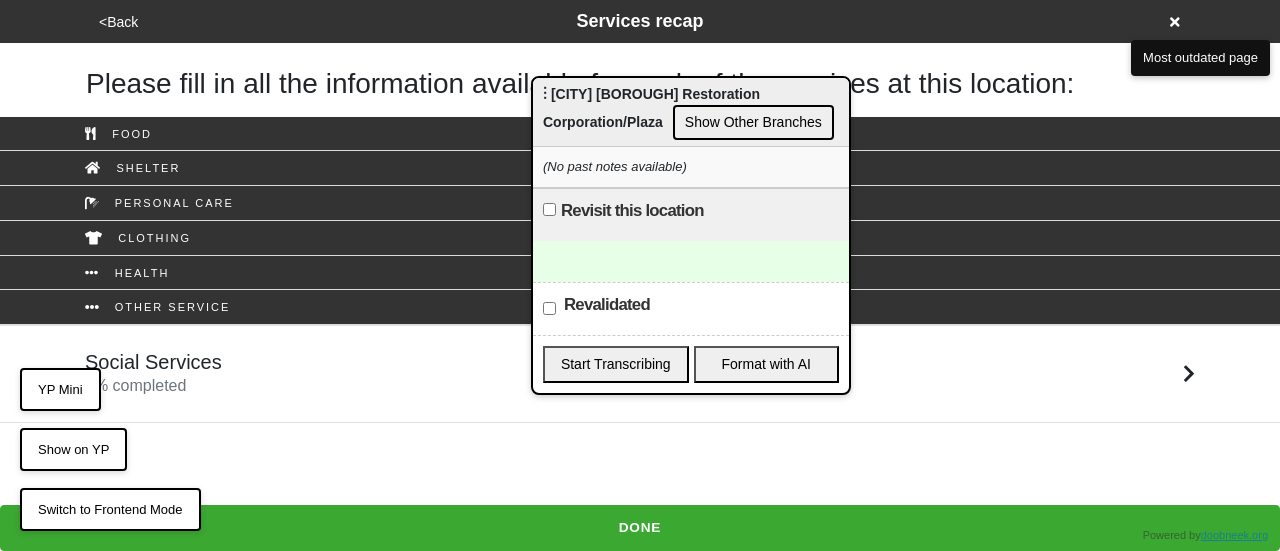 drag, startPoint x: 540, startPoint y: 98, endPoint x: 720, endPoint y: 105, distance: 180.13606 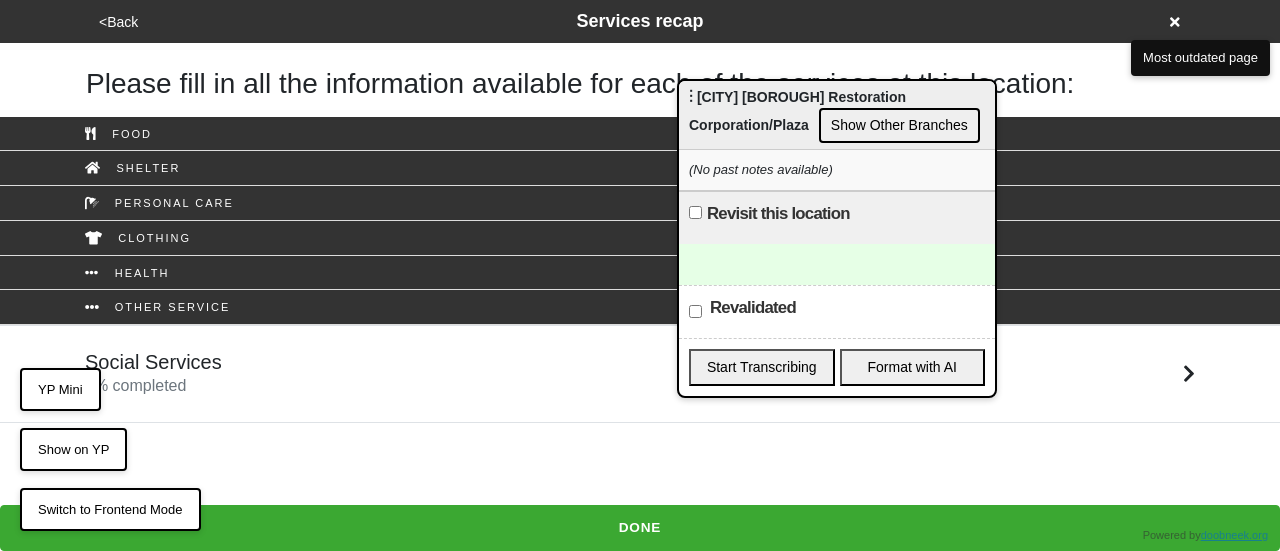 click on "Social Services 0 % completed" at bounding box center [640, 374] 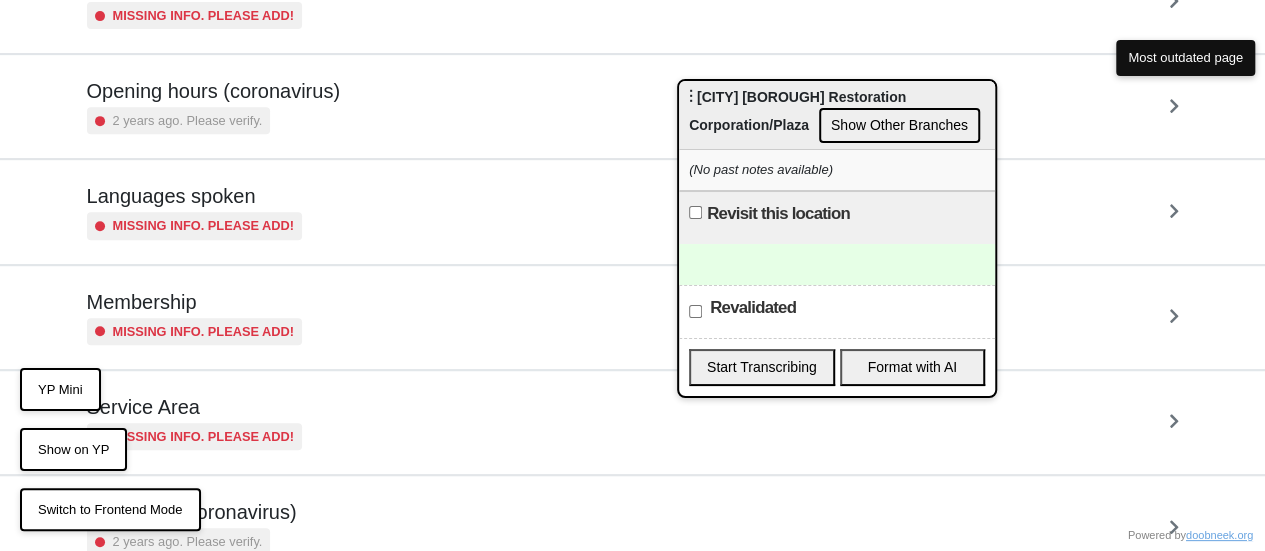 scroll, scrollTop: 484, scrollLeft: 0, axis: vertical 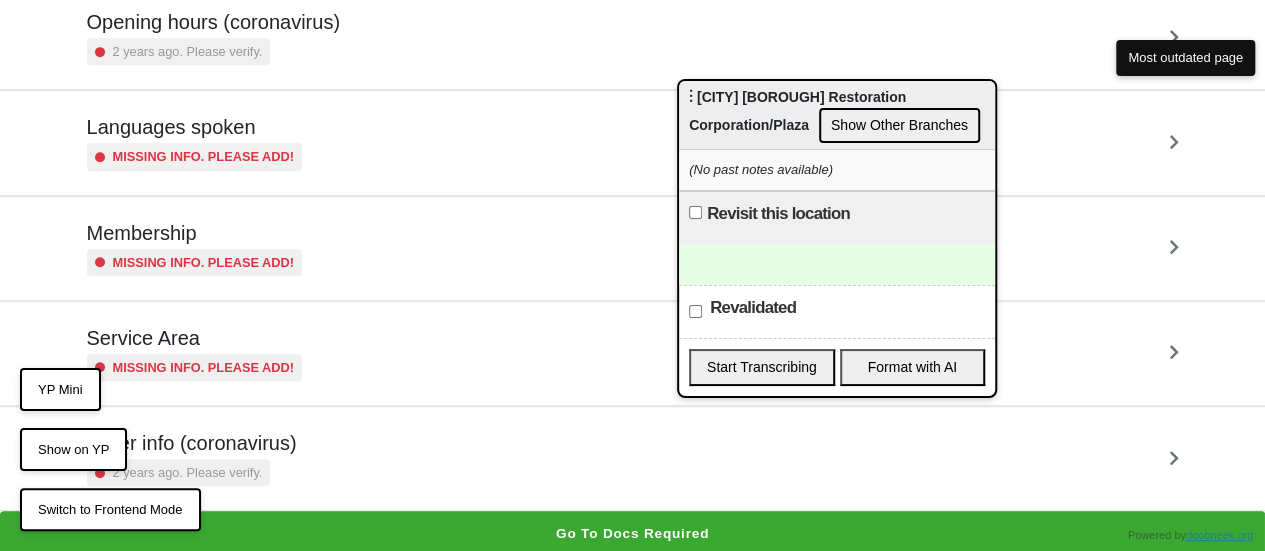 click on "YP Mini" at bounding box center [60, 390] 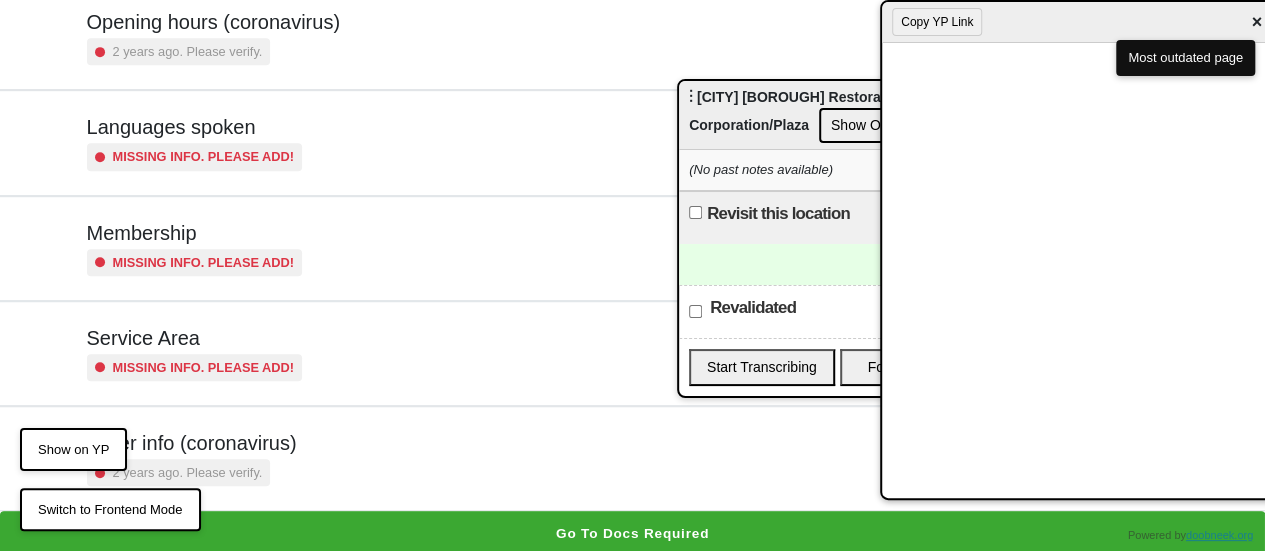 drag, startPoint x: 412, startPoint y: 66, endPoint x: 1021, endPoint y: 23, distance: 610.5162 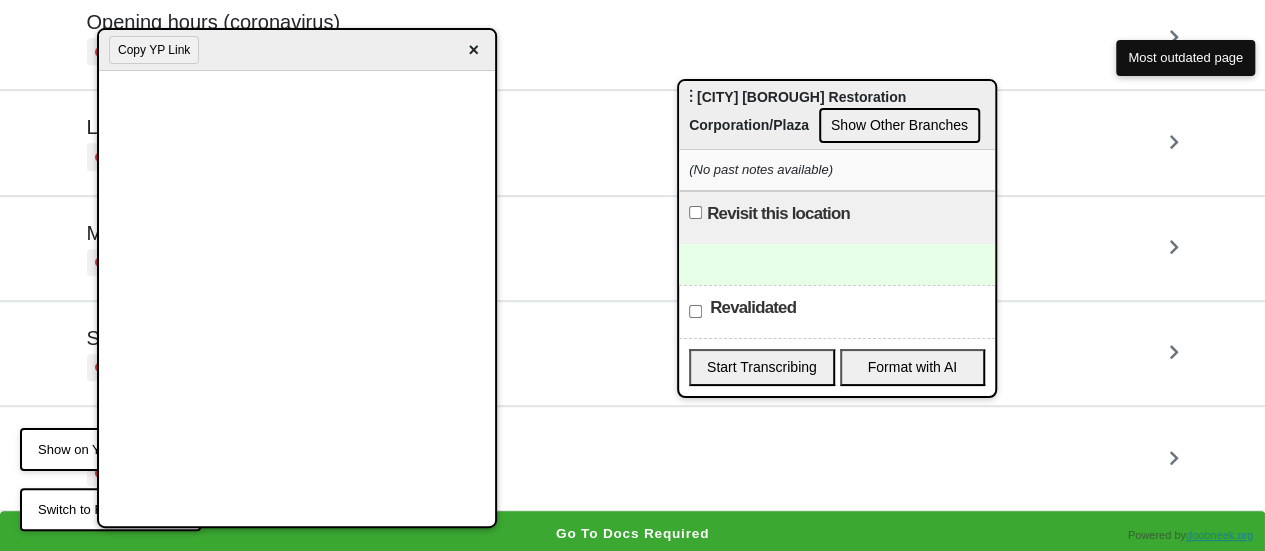 drag, startPoint x: 1040, startPoint y: 27, endPoint x: 209, endPoint y: 67, distance: 831.96216 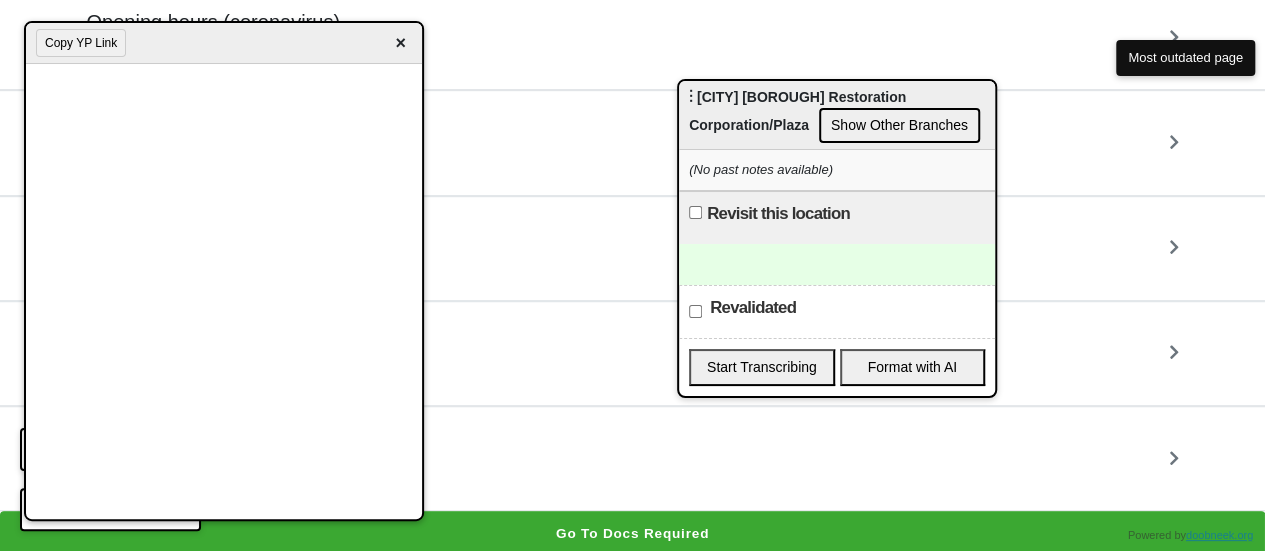 click at bounding box center [837, 264] 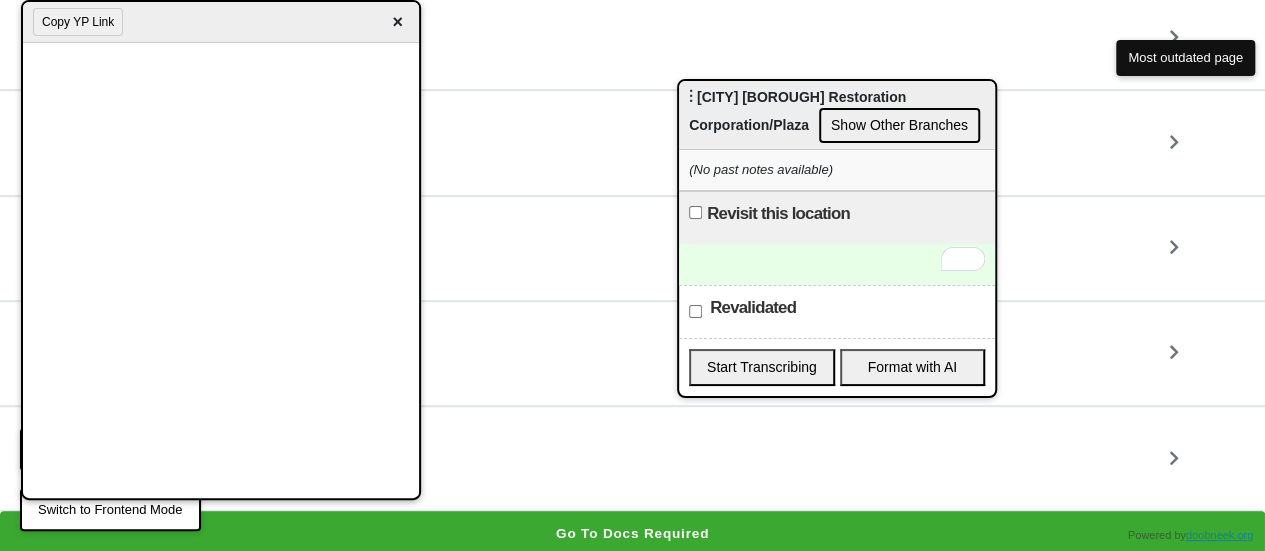 drag, startPoint x: 144, startPoint y: 46, endPoint x: 140, endPoint y: 23, distance: 23.345236 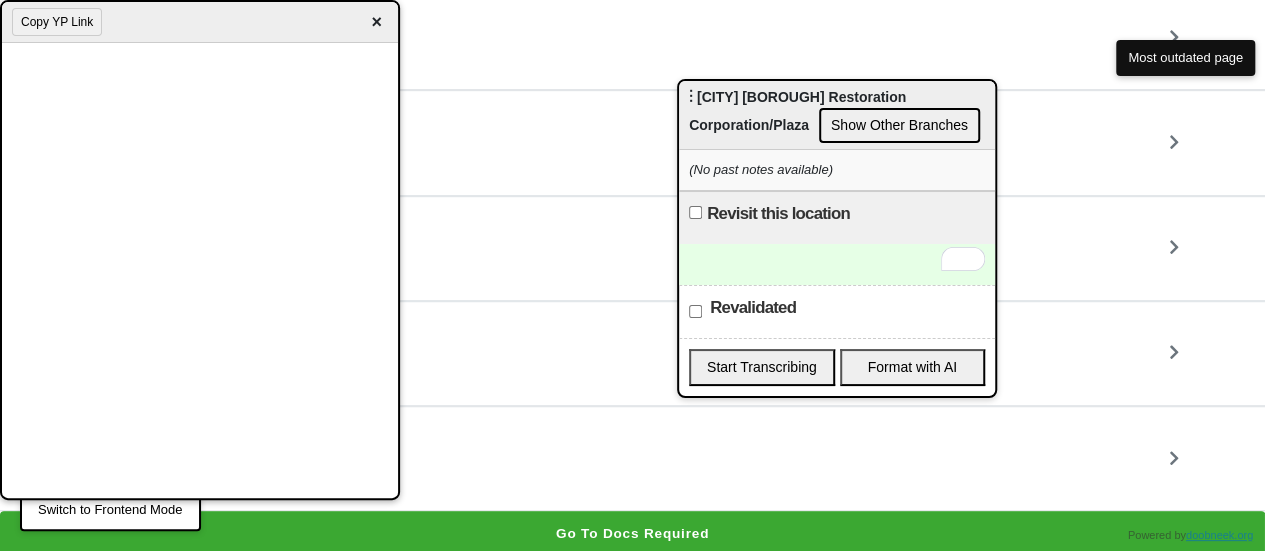 drag, startPoint x: 170, startPoint y: 29, endPoint x: 117, endPoint y: 27, distance: 53.037724 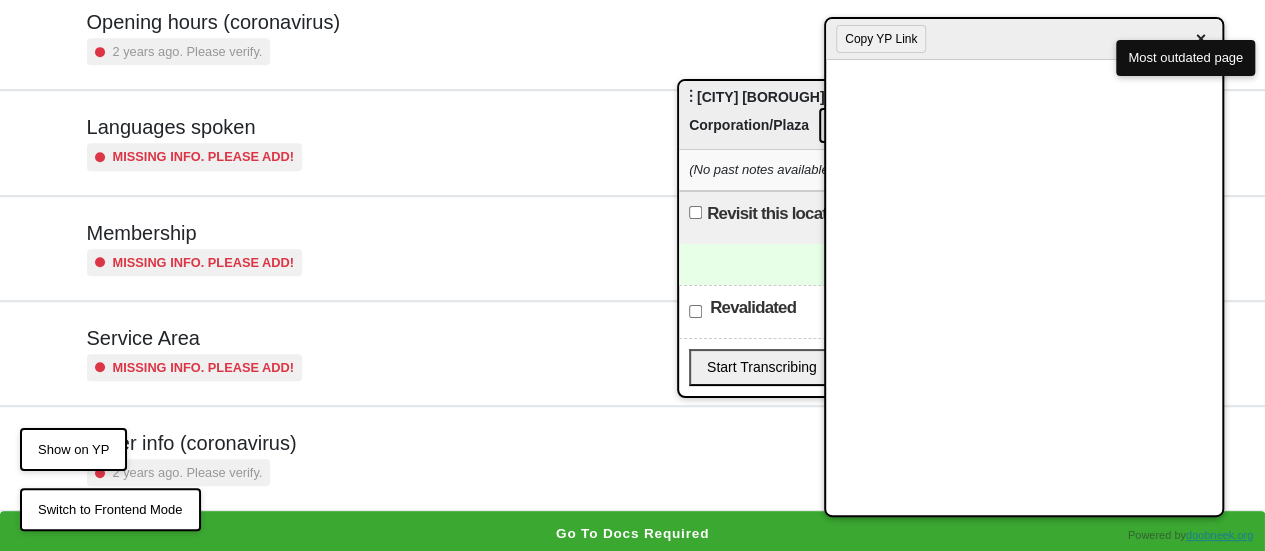 drag, startPoint x: 126, startPoint y: 15, endPoint x: 978, endPoint y: 32, distance: 852.16956 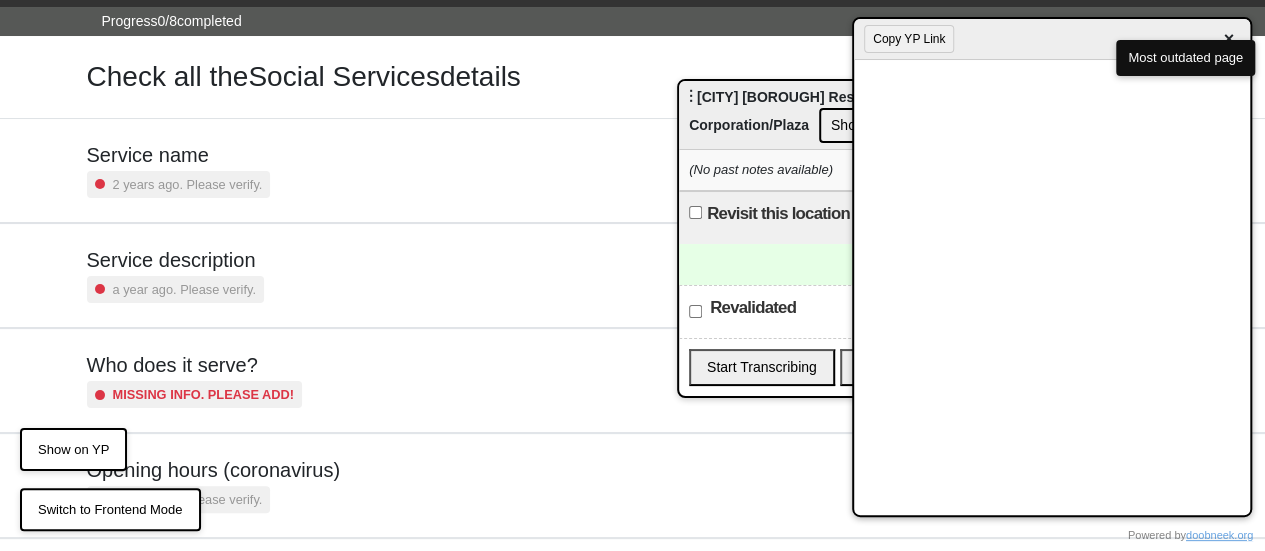 scroll, scrollTop: 0, scrollLeft: 0, axis: both 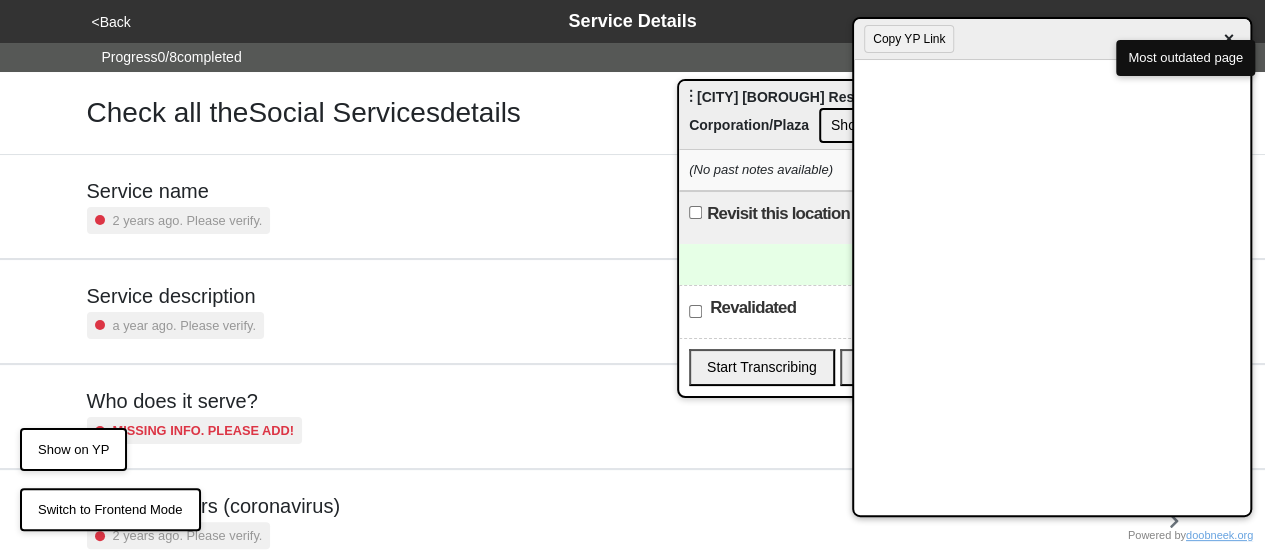 click on "Service description a year ago. Please verify." at bounding box center (175, 311) 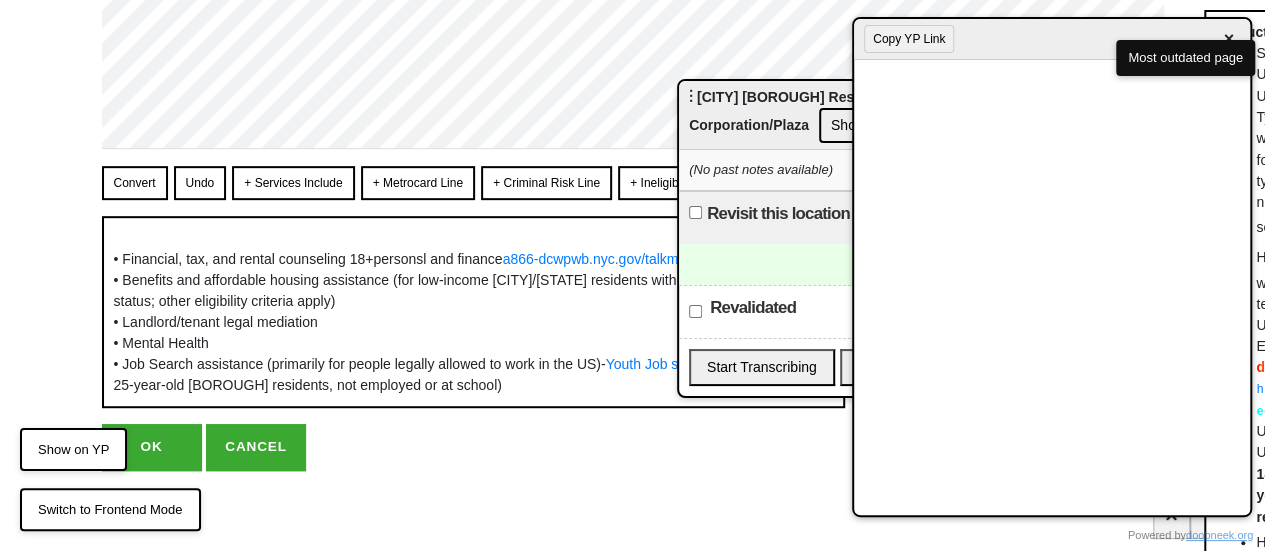 scroll, scrollTop: 482, scrollLeft: 0, axis: vertical 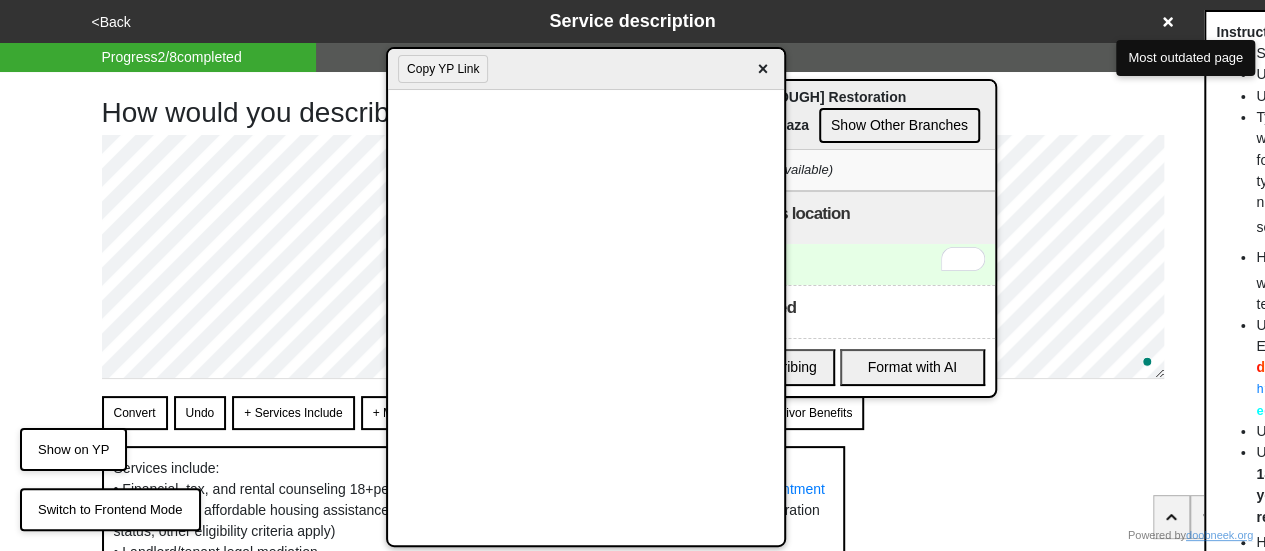 click on "Copy YP Link ×" at bounding box center [586, 69] 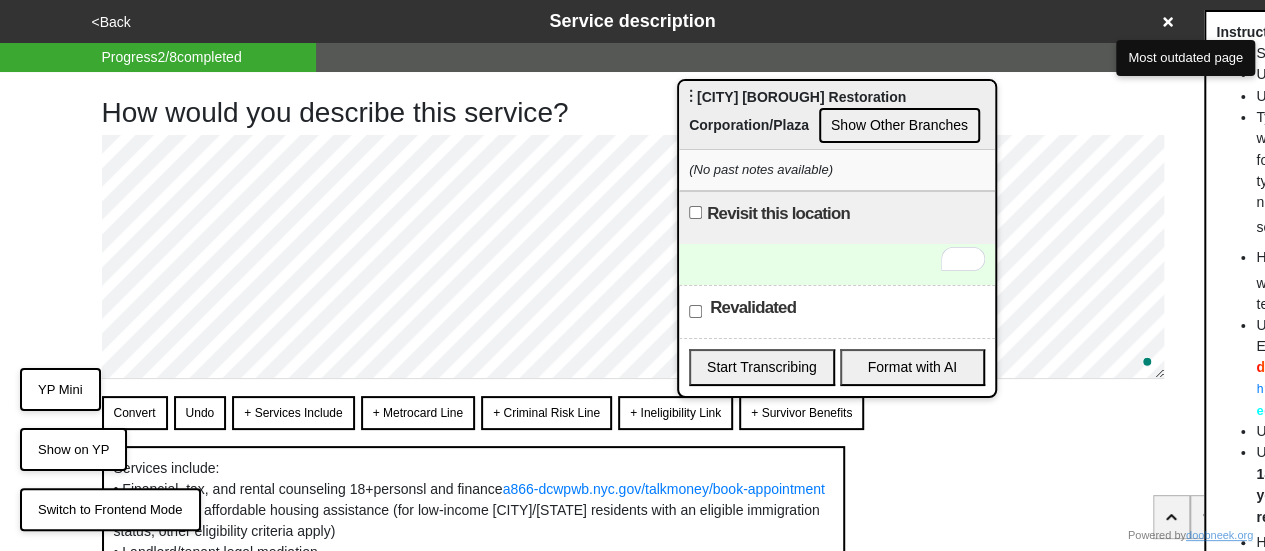 click at bounding box center (837, 264) 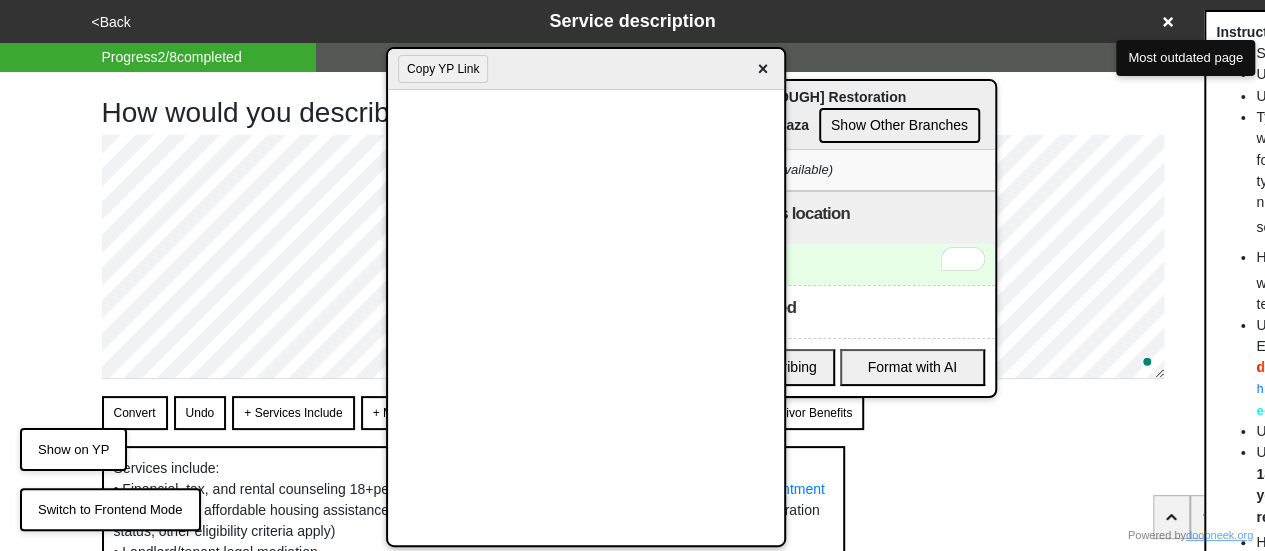 click at bounding box center (837, 264) 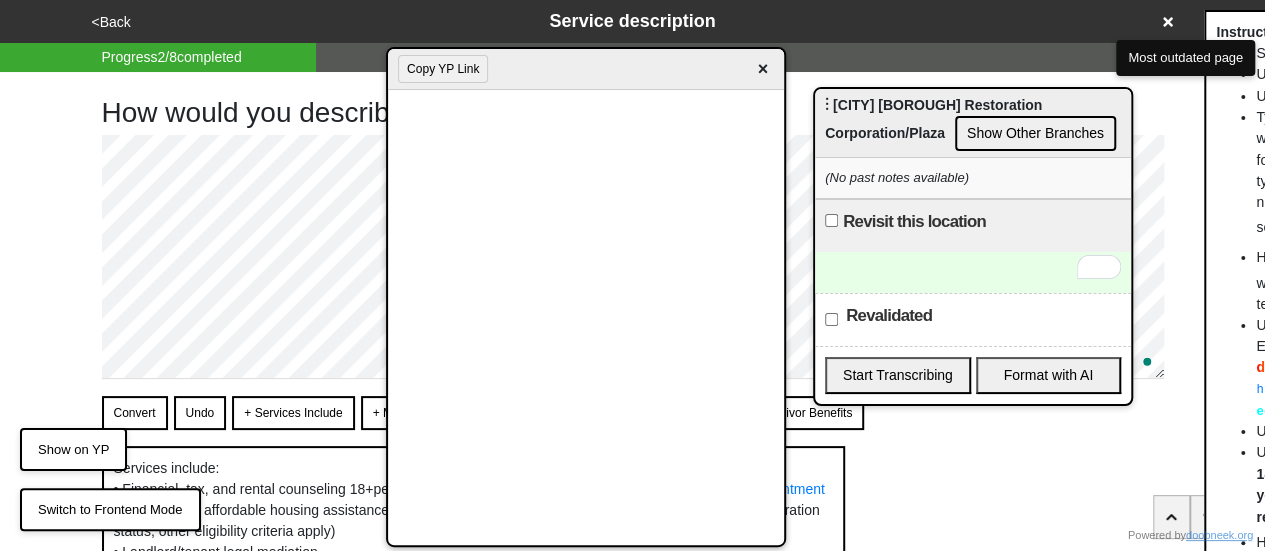 drag, startPoint x: 872, startPoint y: 95, endPoint x: 1008, endPoint y: 103, distance: 136.23509 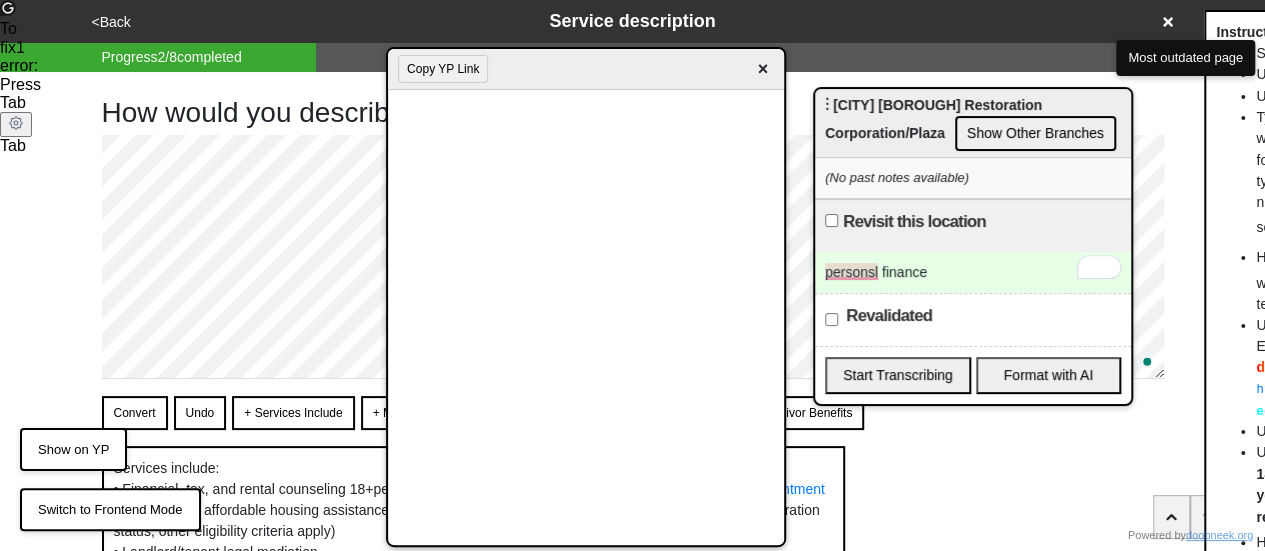 click on "personsl finance" at bounding box center [973, 272] 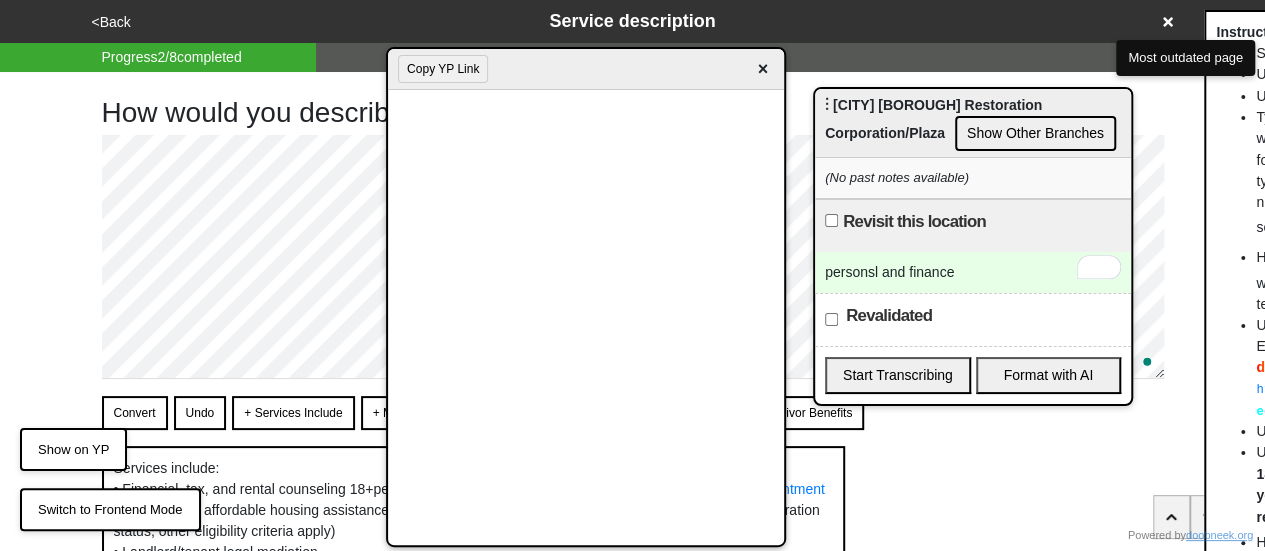 click on "personsl and finance" at bounding box center (973, 272) 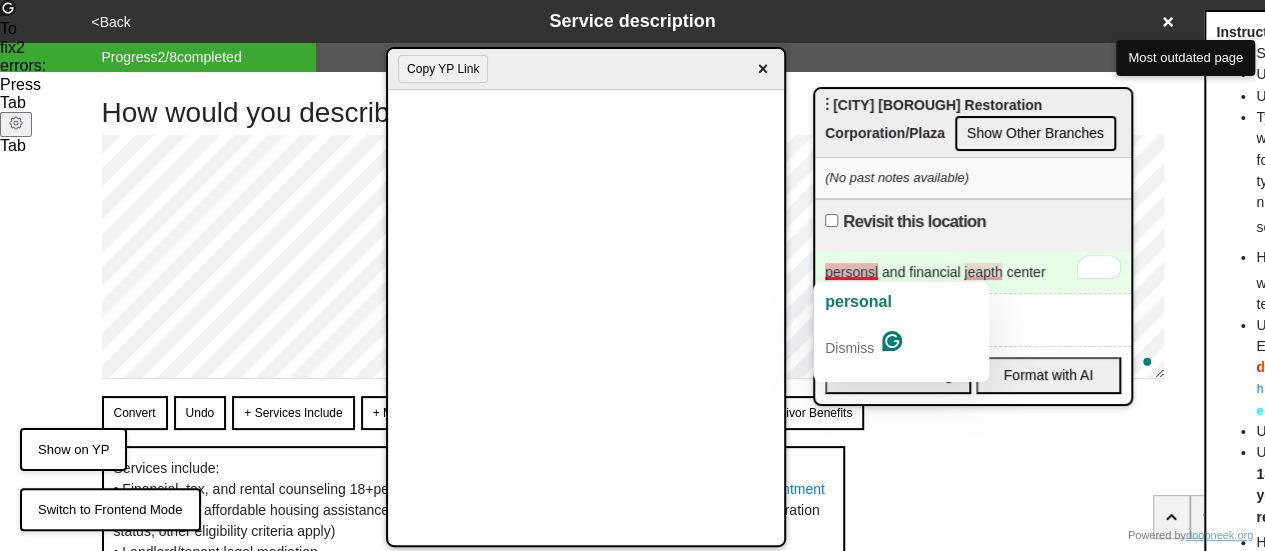 click on "personsl and financial jeapth center" at bounding box center (973, 272) 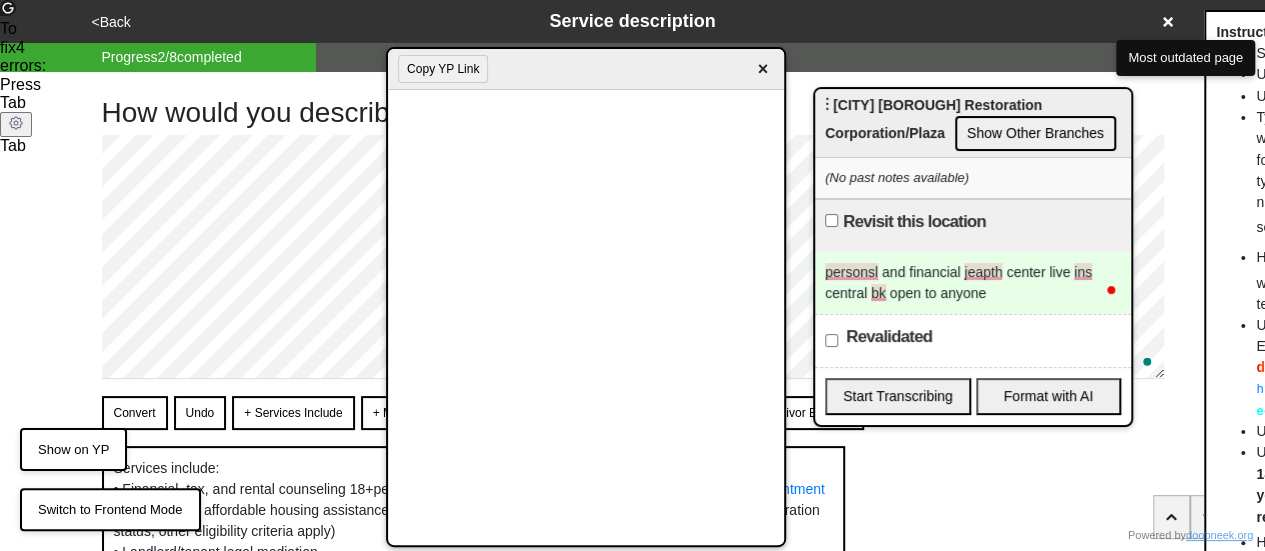 scroll, scrollTop: 290, scrollLeft: 0, axis: vertical 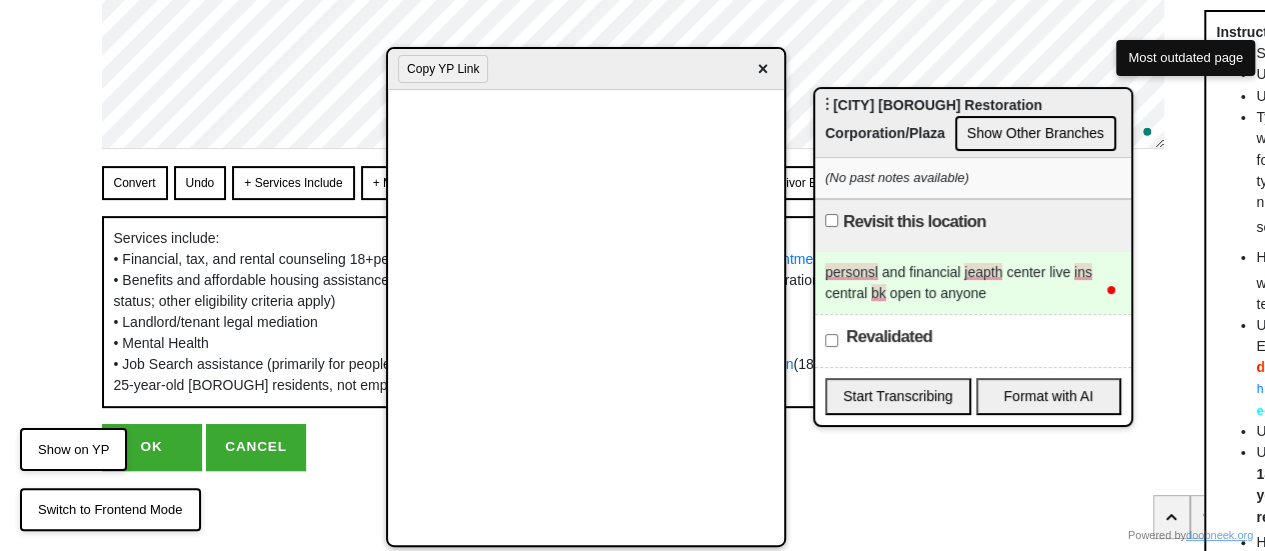 click on "OK" at bounding box center (152, 447) 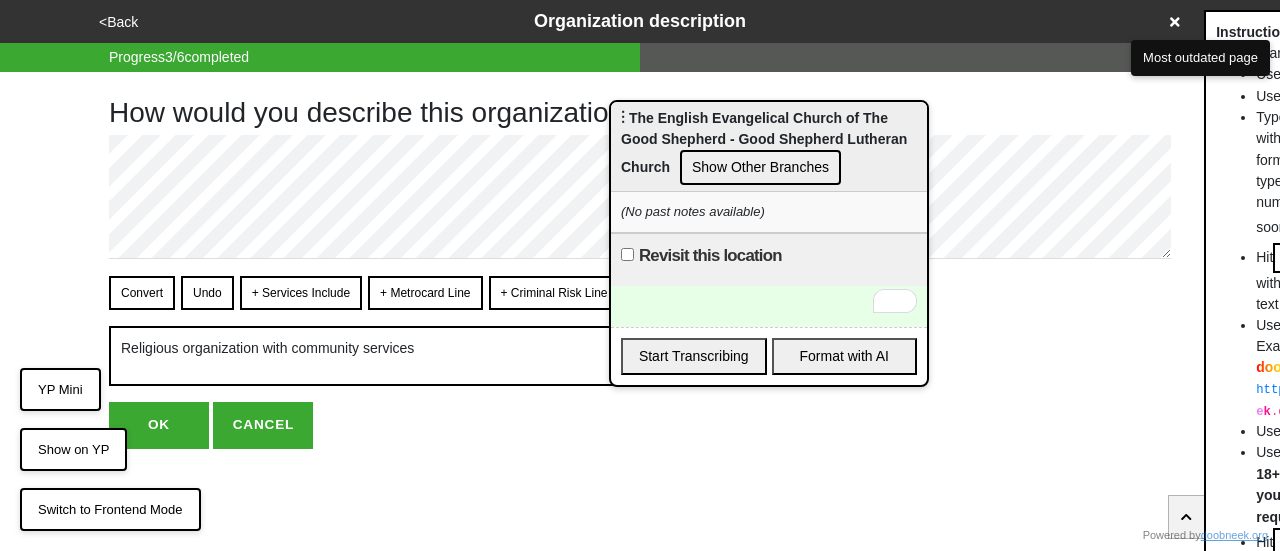 scroll, scrollTop: 0, scrollLeft: 0, axis: both 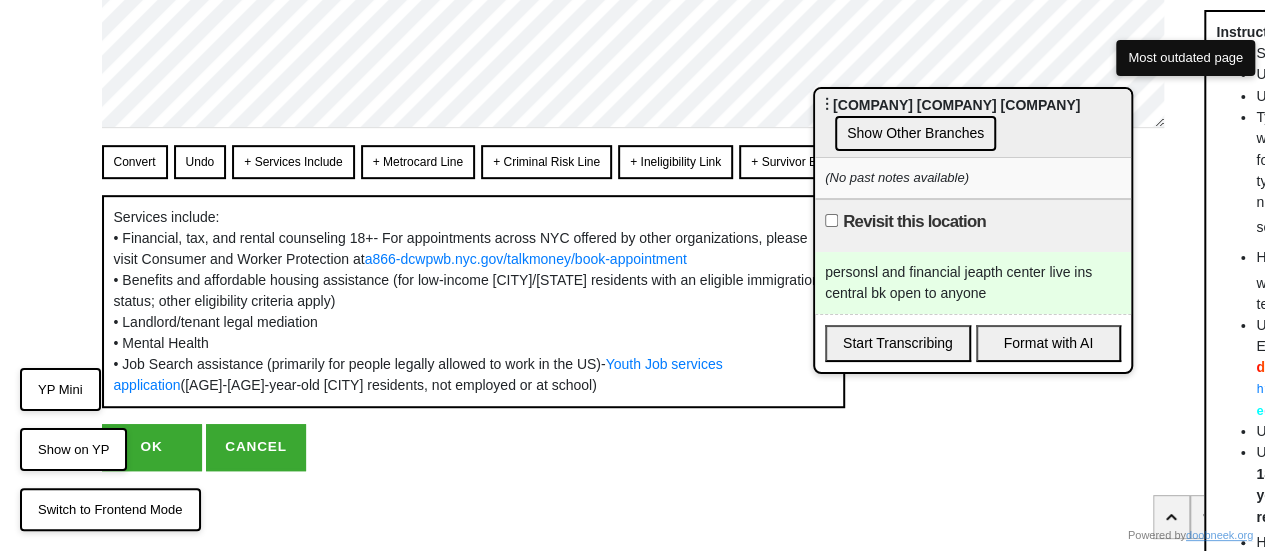 click on "personsl and financial jeapth center live ins central bk open to anyone" at bounding box center [973, 283] 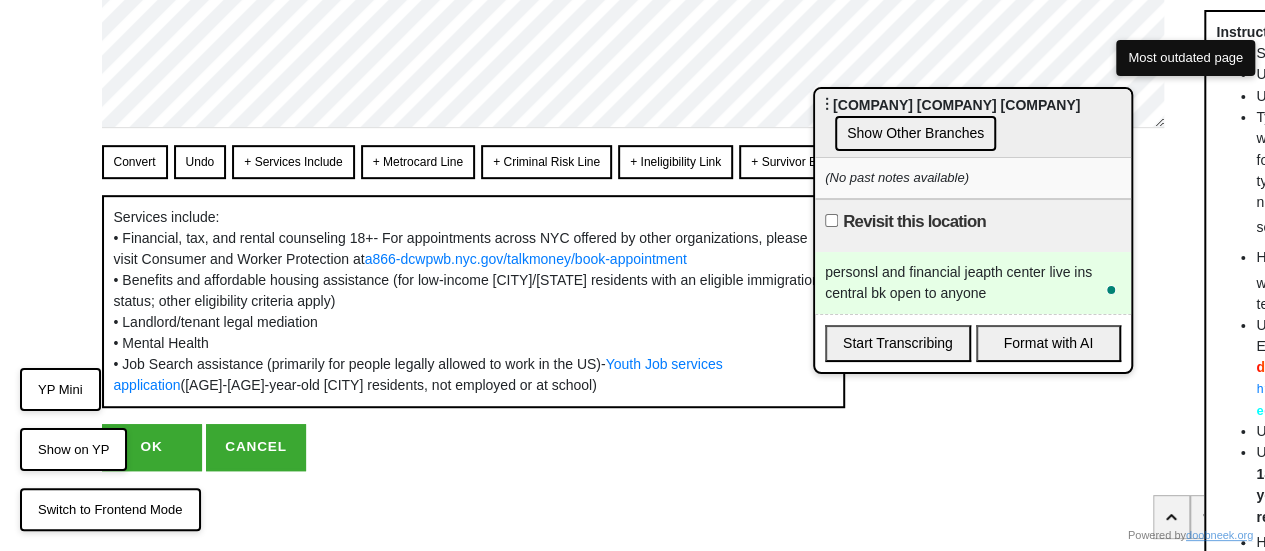type 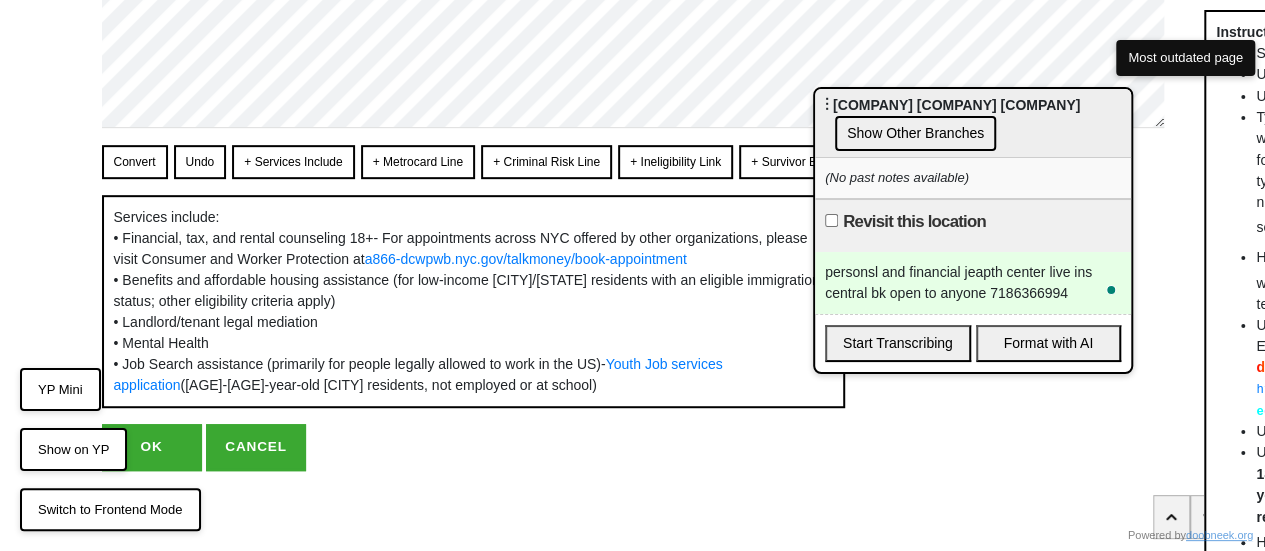 click on "personsl and financial jeapth center live ins central bk open to anyone 7186366994" at bounding box center [973, 283] 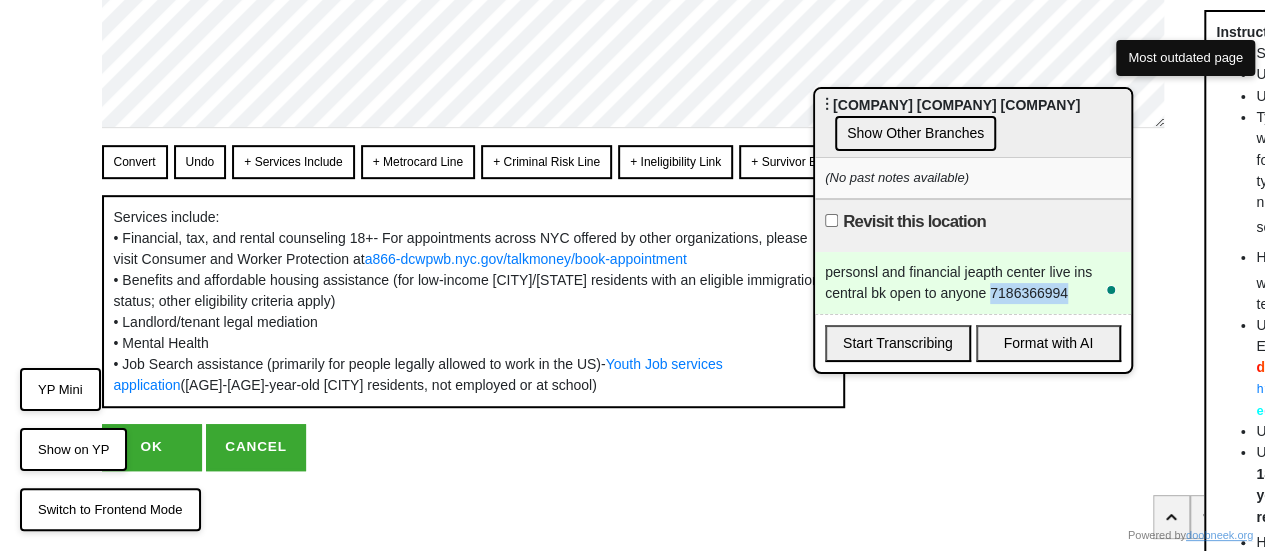 click on "personsl and financial jeapth center live ins central bk open to anyone 7186366994" at bounding box center (973, 283) 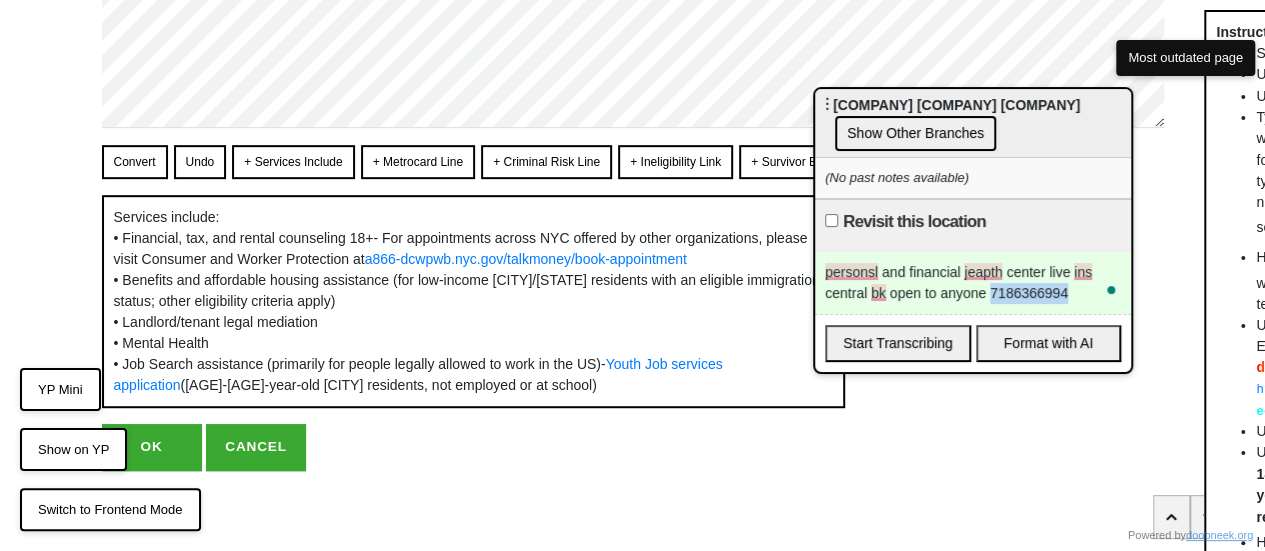copy on "[PHONE]" 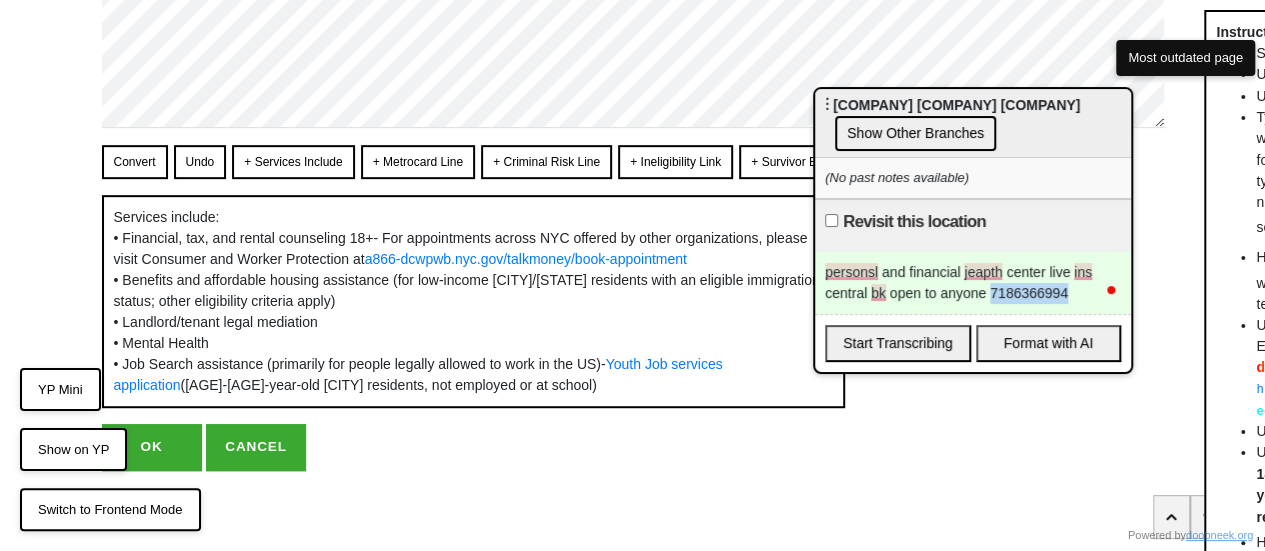 scroll, scrollTop: 0, scrollLeft: 0, axis: both 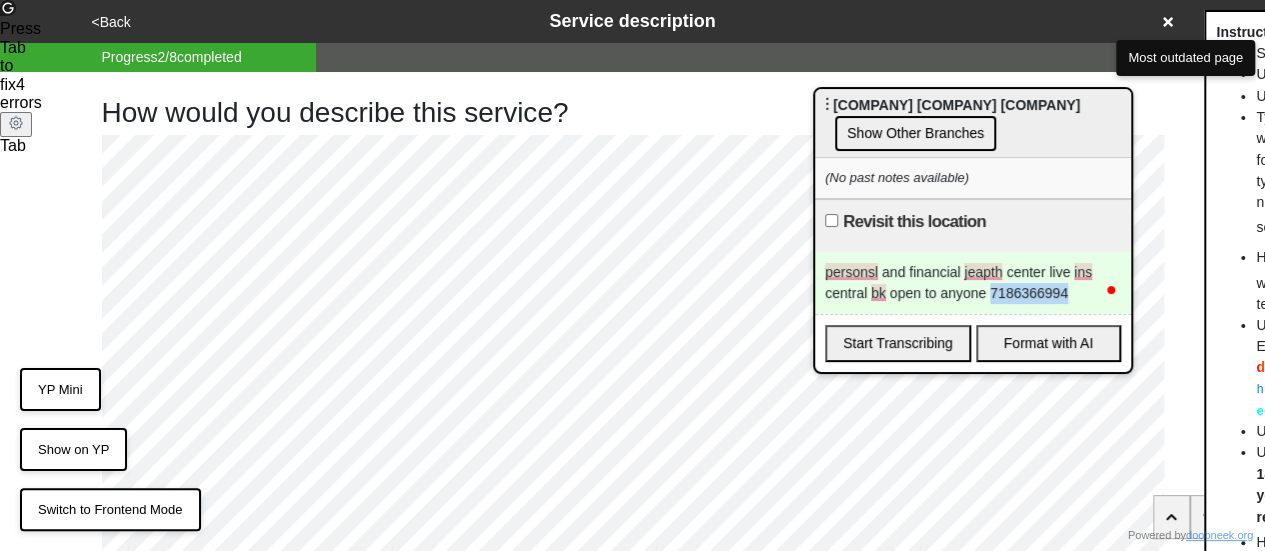 click on "<Back" at bounding box center (111, 22) 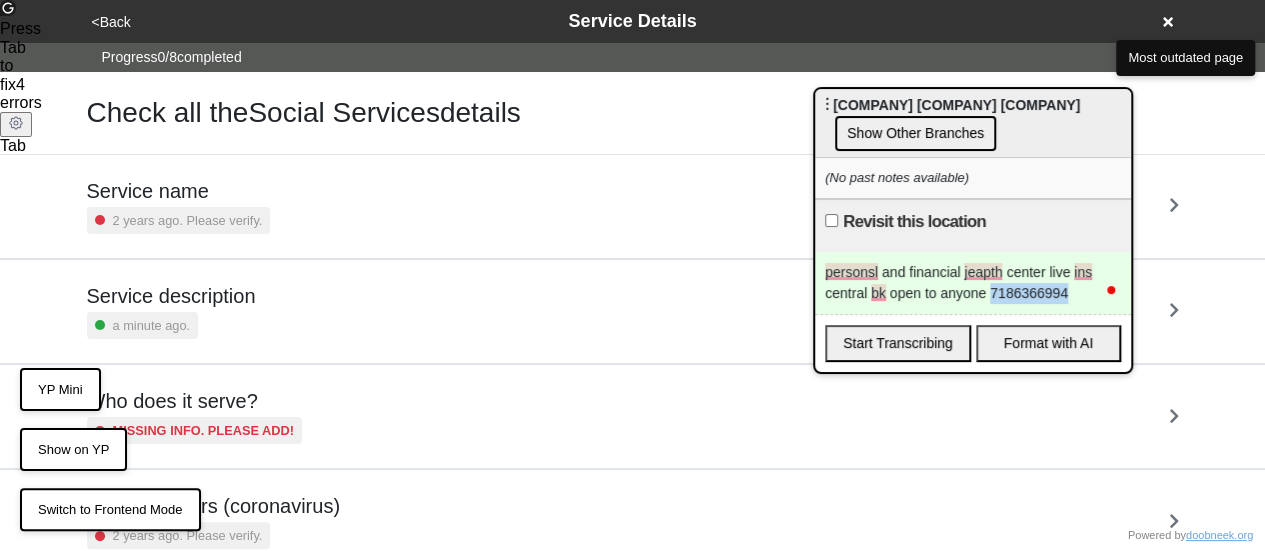 scroll, scrollTop: 484, scrollLeft: 0, axis: vertical 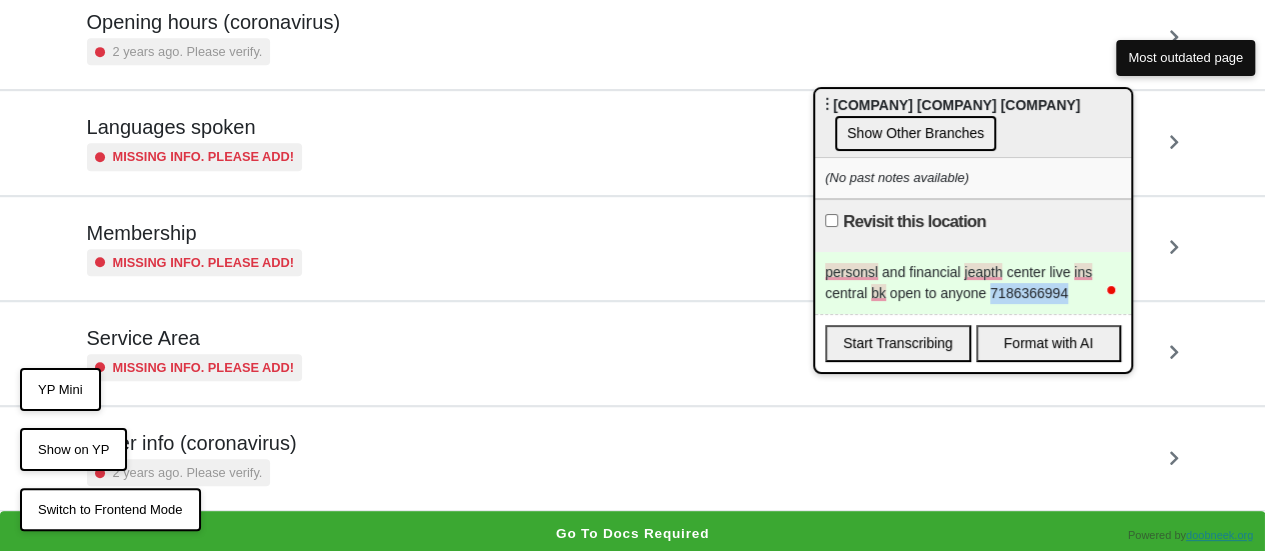click on "Other info (coronavirus) 2 years ago. Please verify." at bounding box center [633, 458] 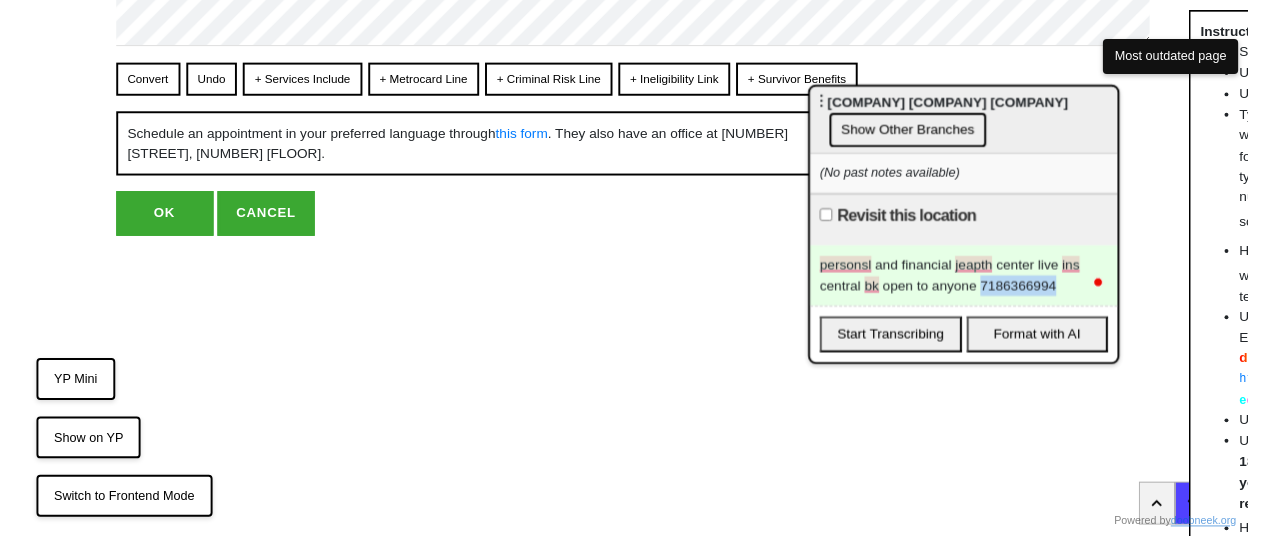 scroll, scrollTop: 0, scrollLeft: 0, axis: both 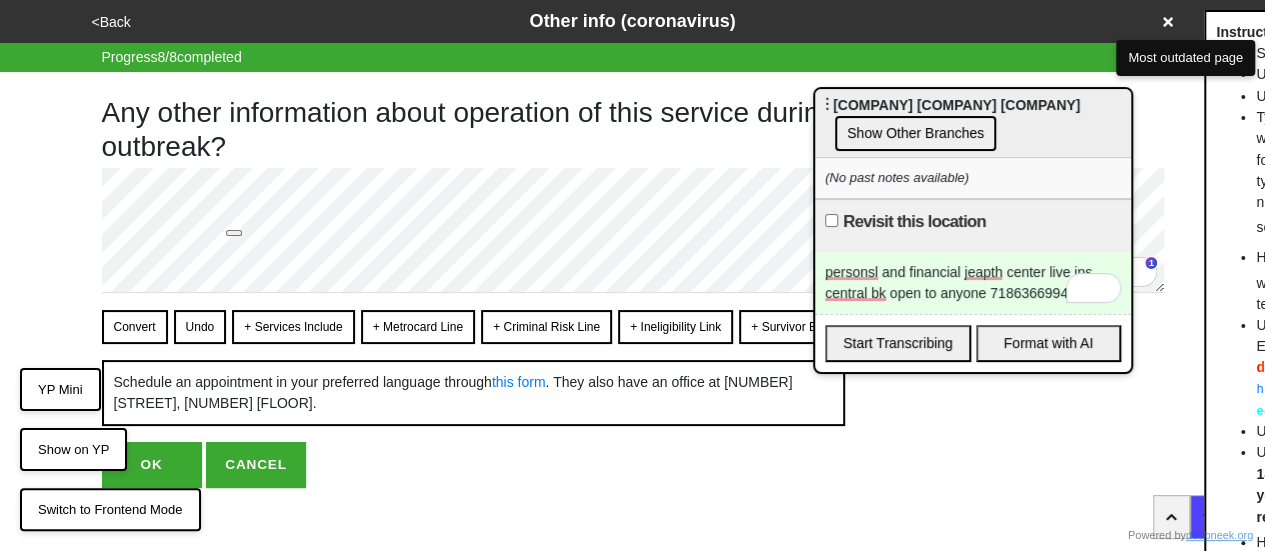 click at bounding box center [234, 233] 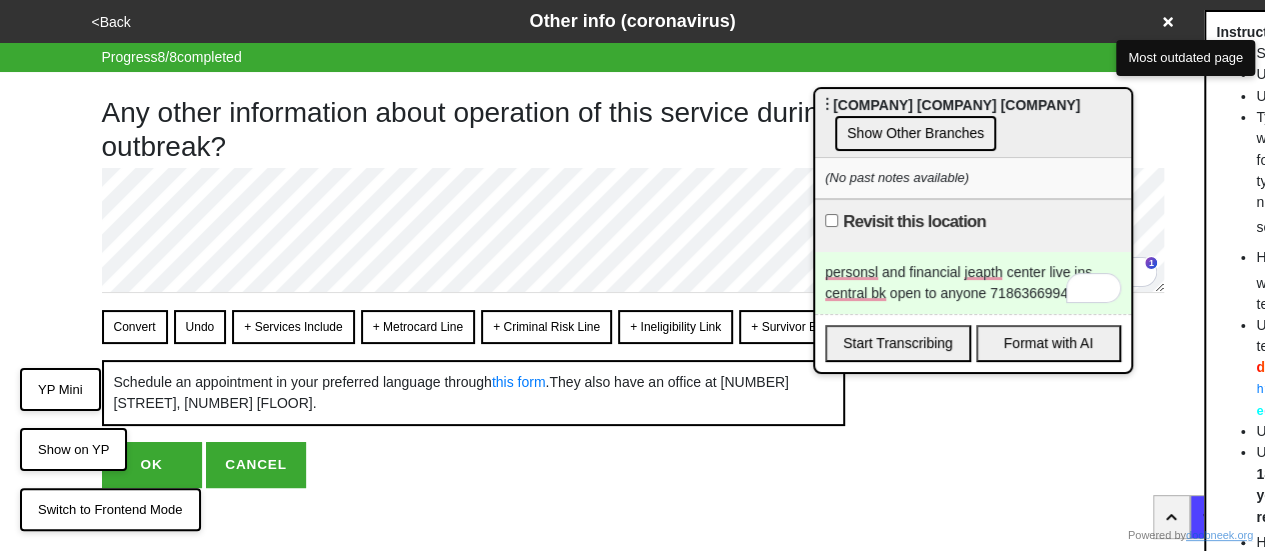 click 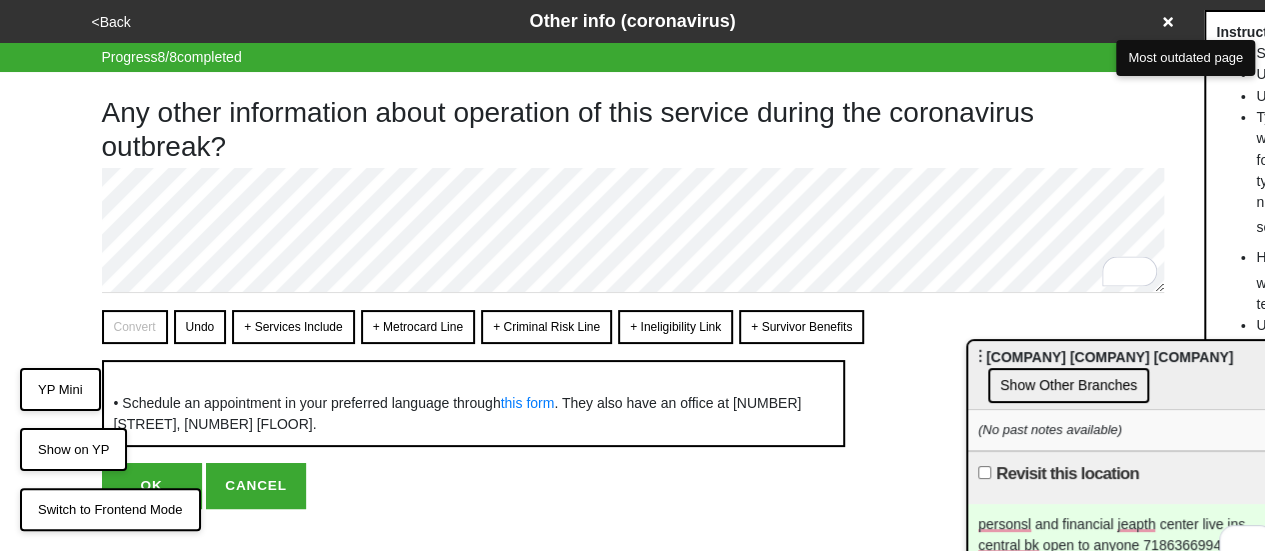 drag, startPoint x: 846, startPoint y: 109, endPoint x: 999, endPoint y: 361, distance: 294.81012 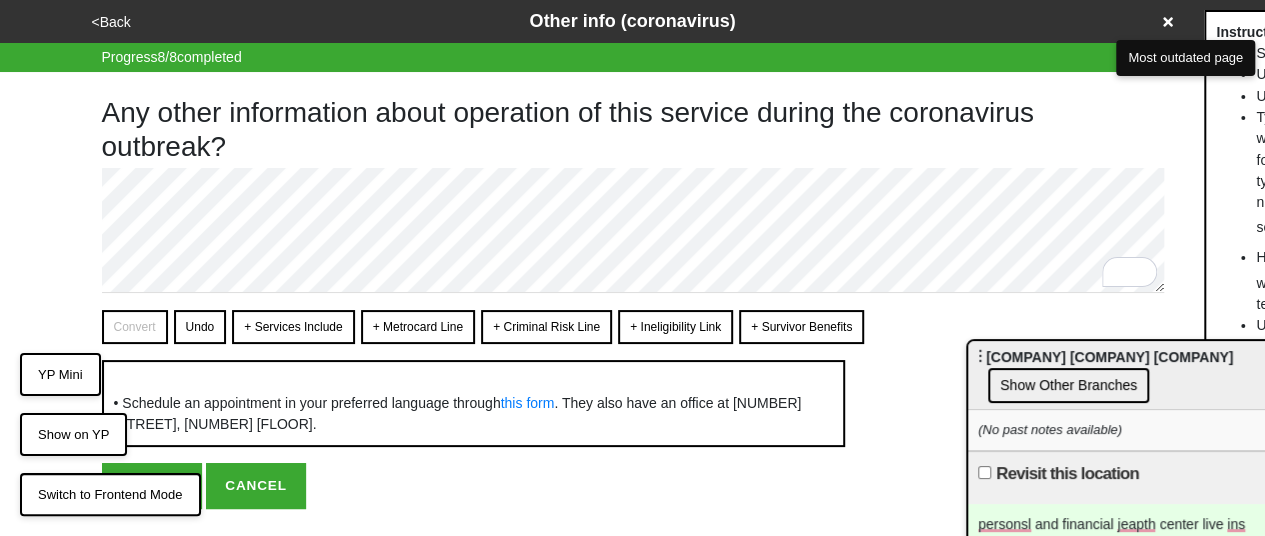 click on "Undo" at bounding box center [200, 327] 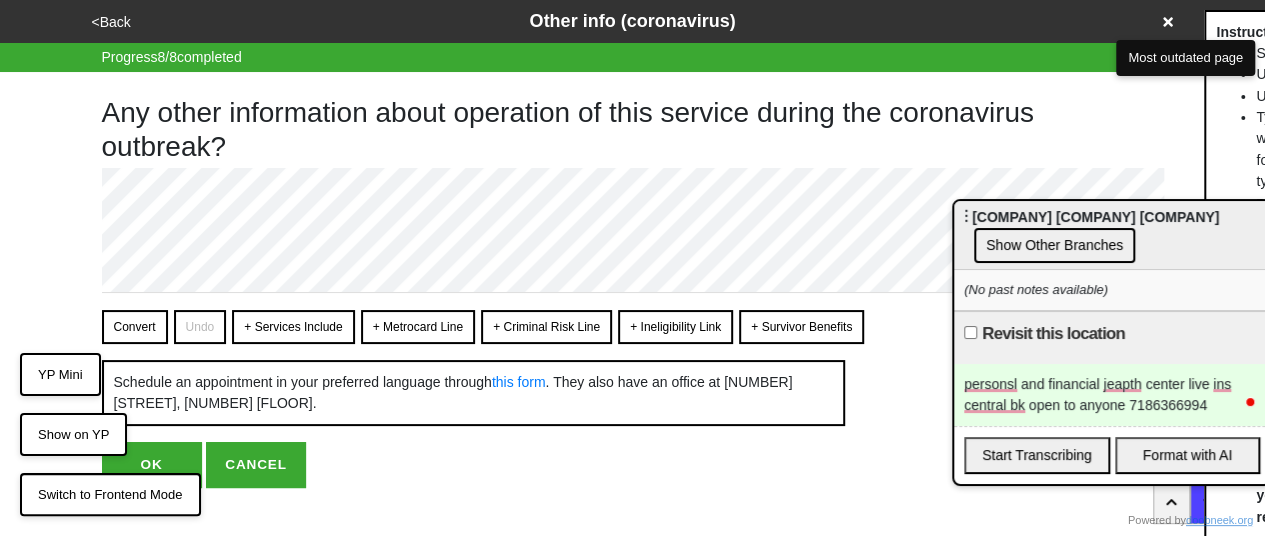 drag, startPoint x: 1024, startPoint y: 360, endPoint x: 1010, endPoint y: 220, distance: 140.69826 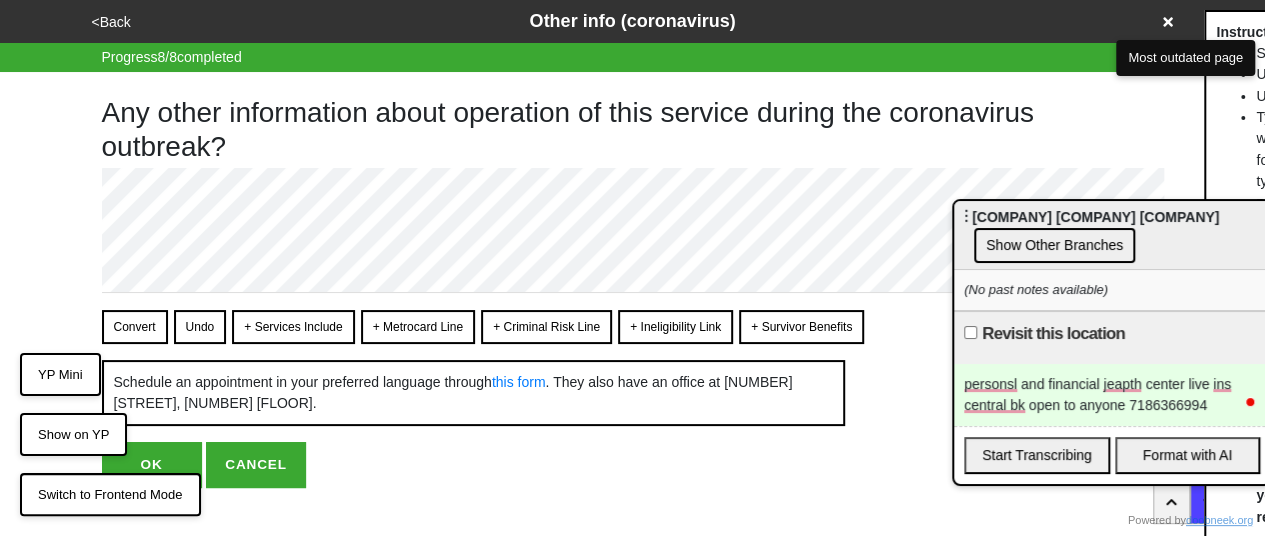 click on "CANCEL" at bounding box center (256, 465) 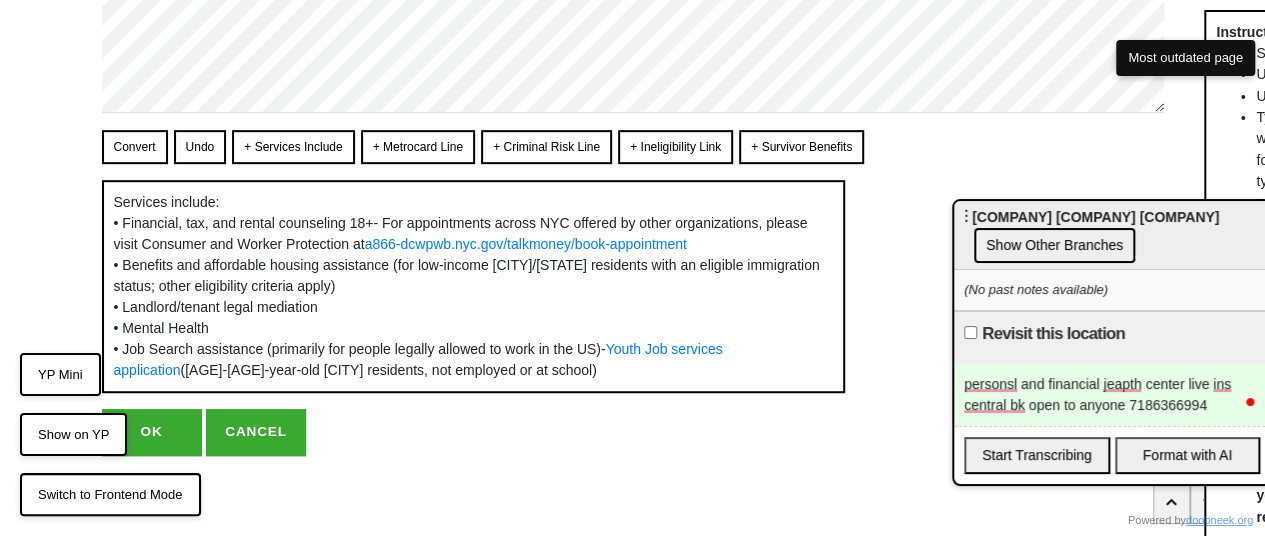 scroll, scrollTop: 0, scrollLeft: 0, axis: both 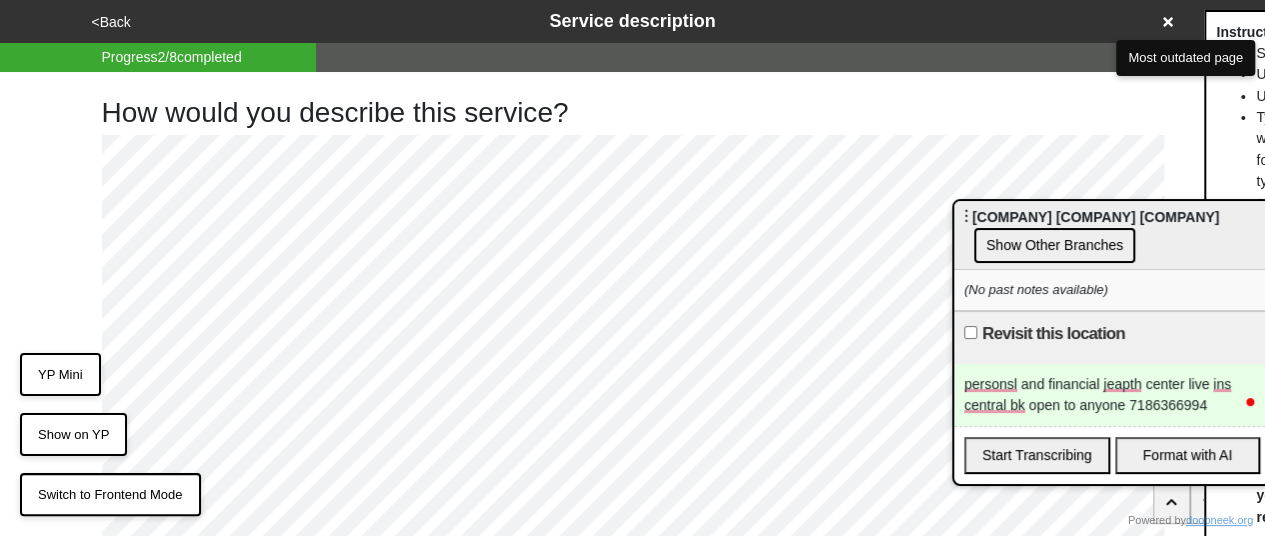 click on "<Back" at bounding box center (111, 22) 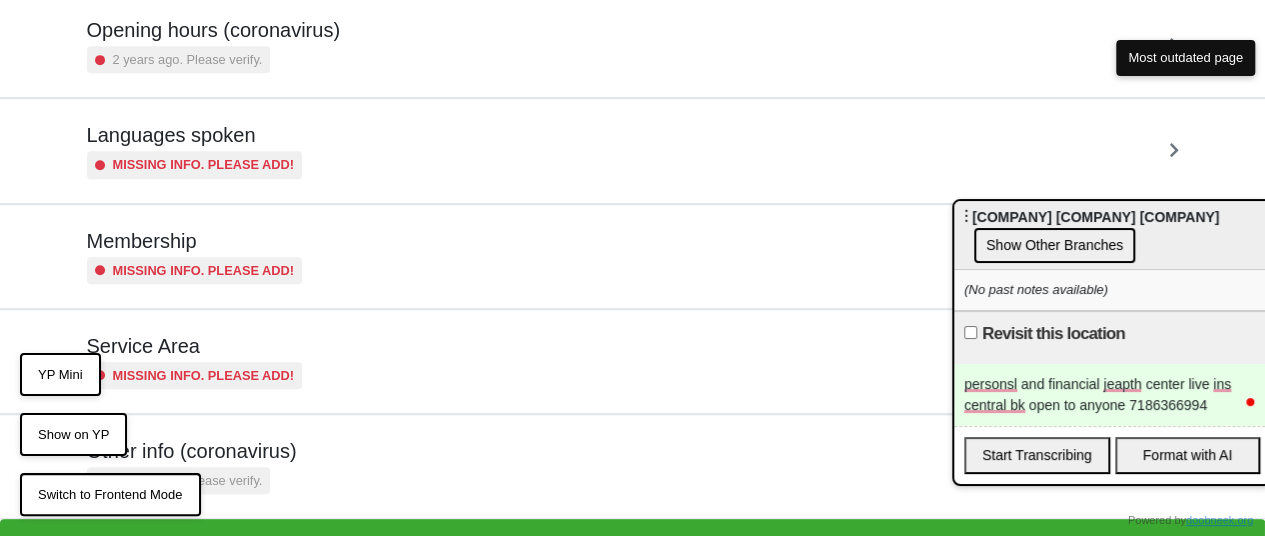 scroll, scrollTop: 499, scrollLeft: 0, axis: vertical 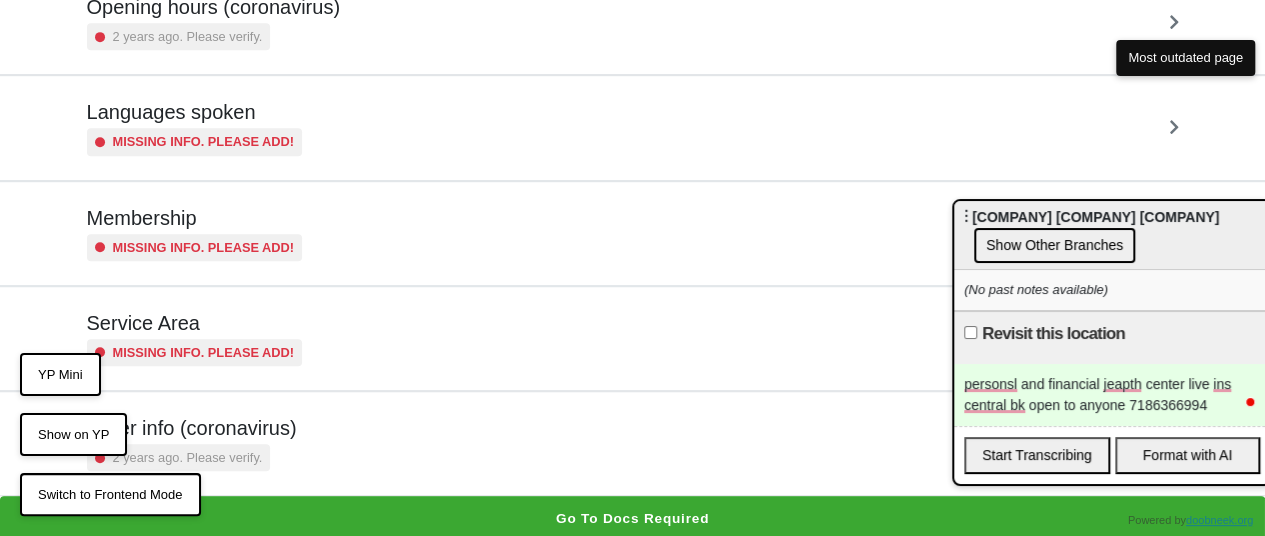 click on "Other info (coronavirus) 2 years ago. Please verify." at bounding box center (633, 443) 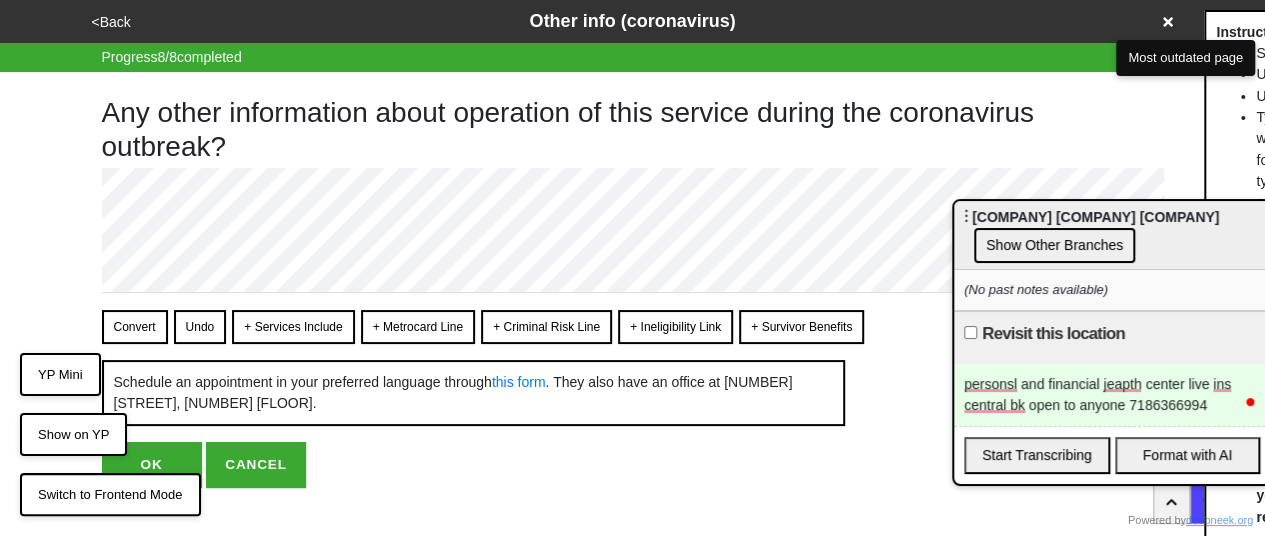click on "They also have an office at 630 Flushing Avenue, 2nd Fl.
Instructions:
Start lines with  -  for em-dash bullets  <br> —
Use double line breaks to insert  <br>
Use single line breaks to insert  •
Type links (with or without  https:// ,  http://  or  www. ), numbers (any format, but if you wnat to add extension, type  ,extension_number  immediatley after the number), and emails and it all will be converted as soon as you hit  Convert
Hit  + Services Include  or other buttons starting with  +  to inject commonly used sentences into your text
Use  |(label)
yourpeer.nyc/
d" at bounding box center [632, 244] 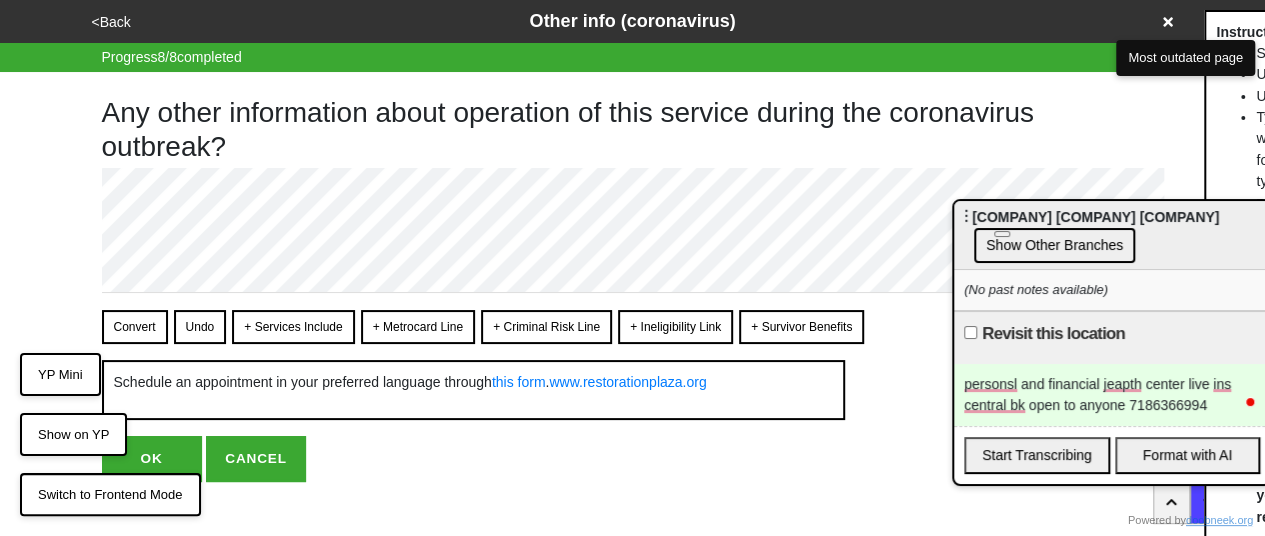 click on "Convert" at bounding box center [135, 327] 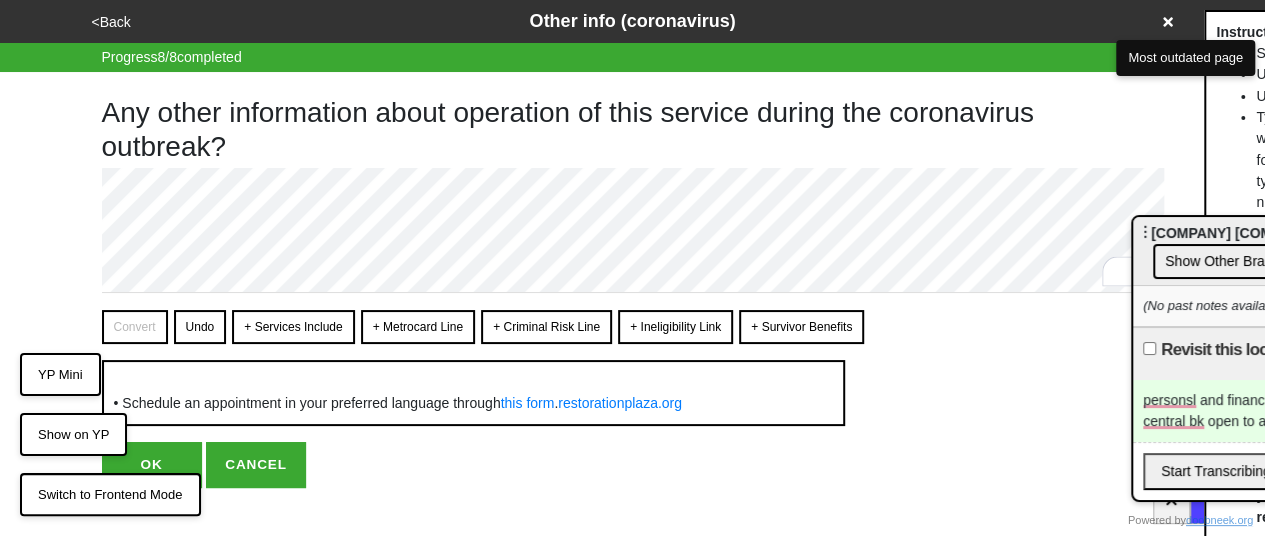 drag, startPoint x: 997, startPoint y: 216, endPoint x: 1186, endPoint y: 232, distance: 189.67604 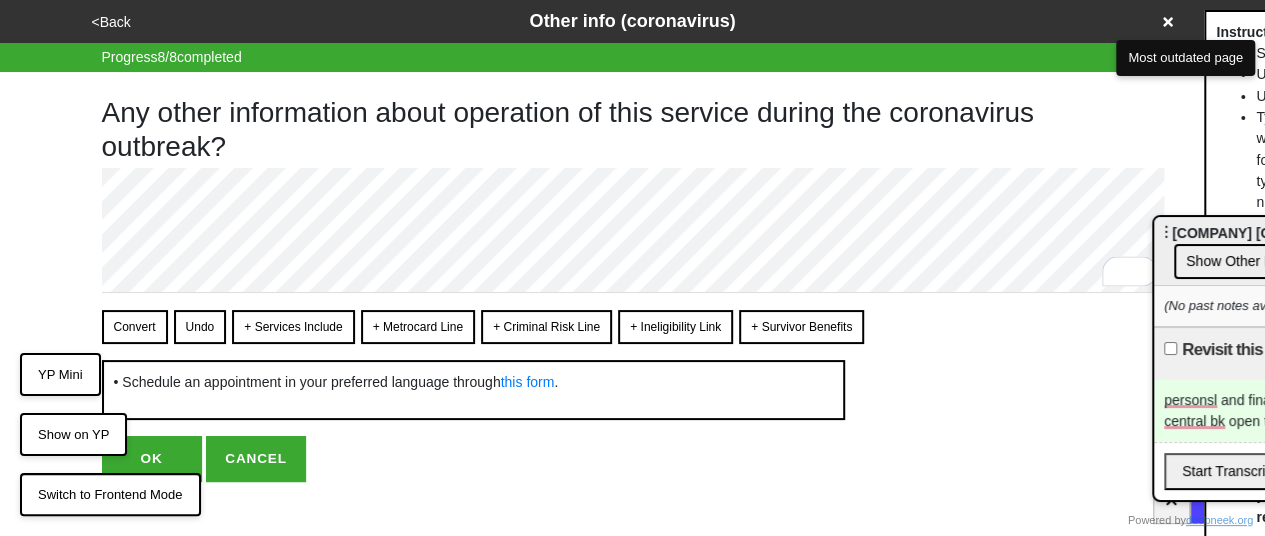 click on "OK" at bounding box center [152, 459] 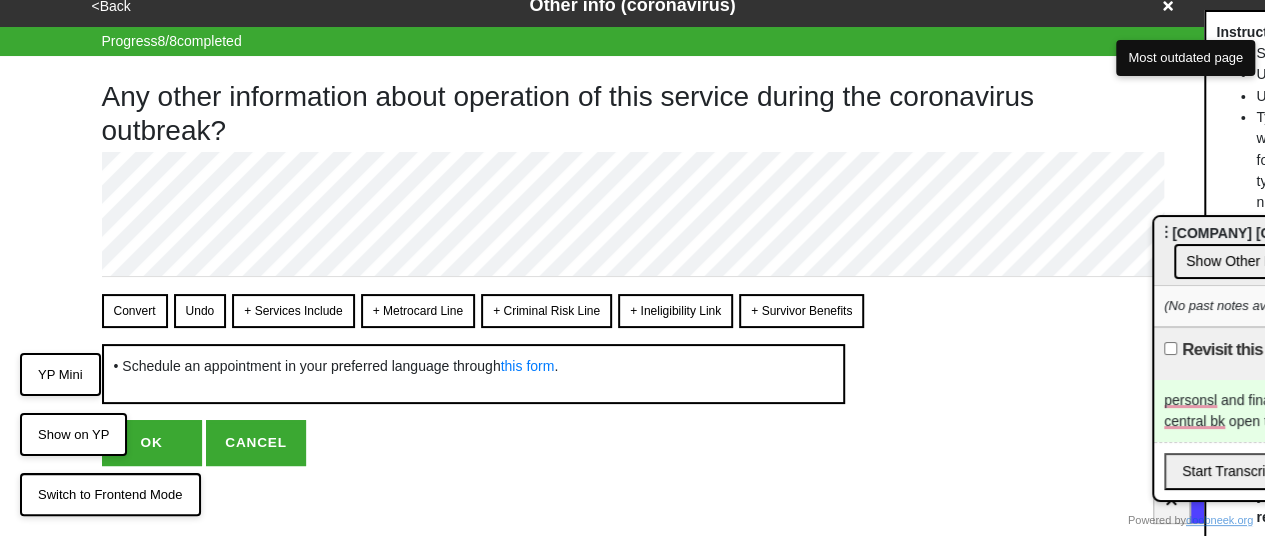 scroll, scrollTop: 24, scrollLeft: 0, axis: vertical 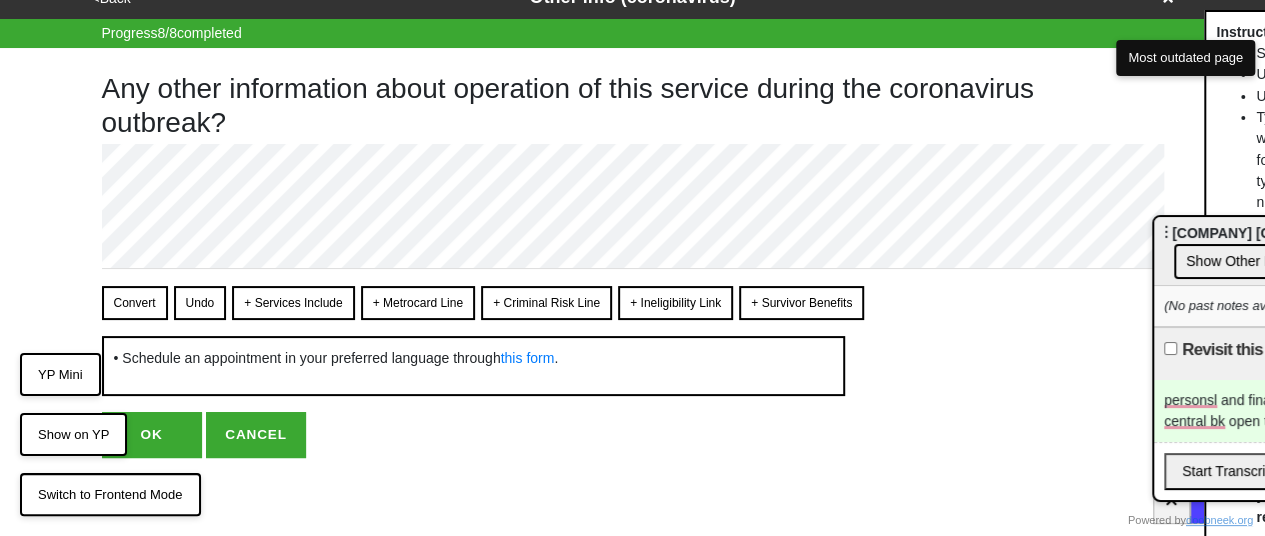 click on "OK" at bounding box center [152, 435] 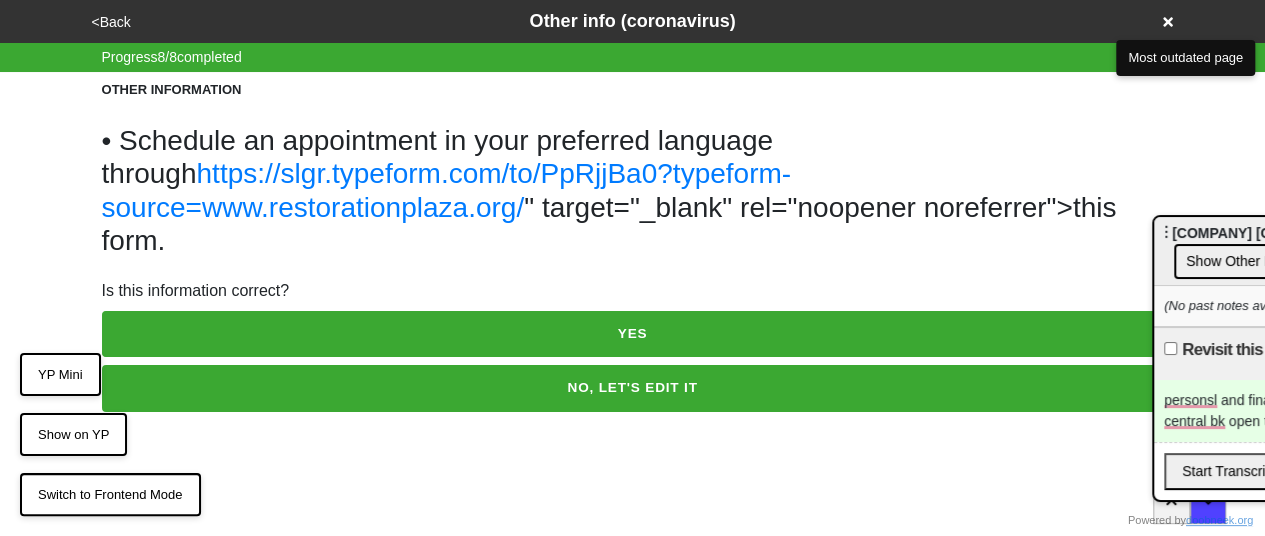 scroll, scrollTop: 0, scrollLeft: 0, axis: both 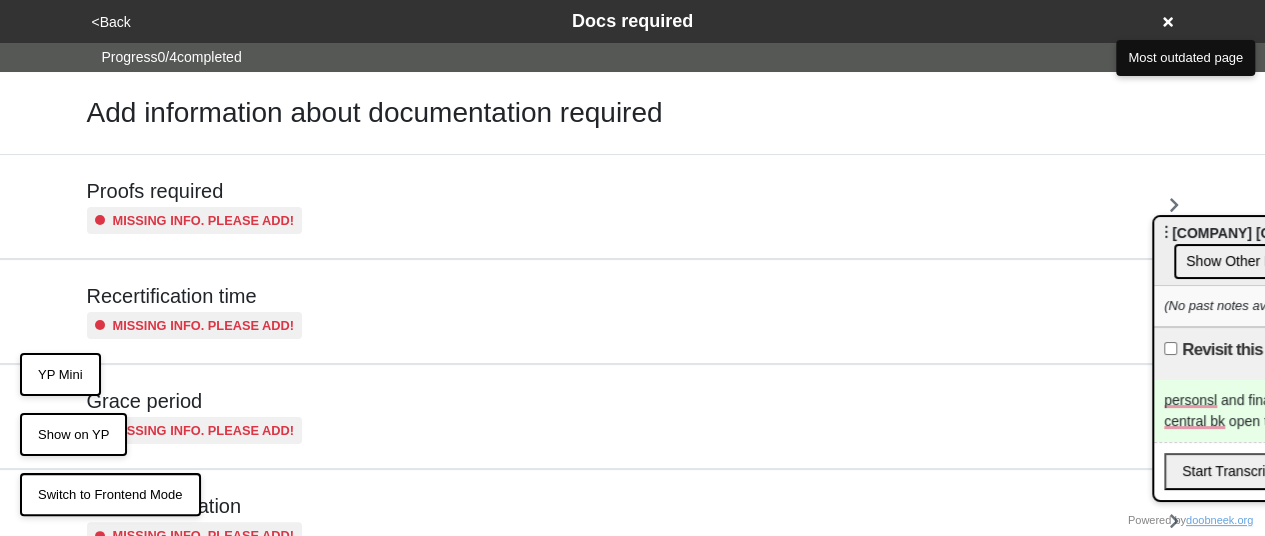click on "<Back" at bounding box center (111, 22) 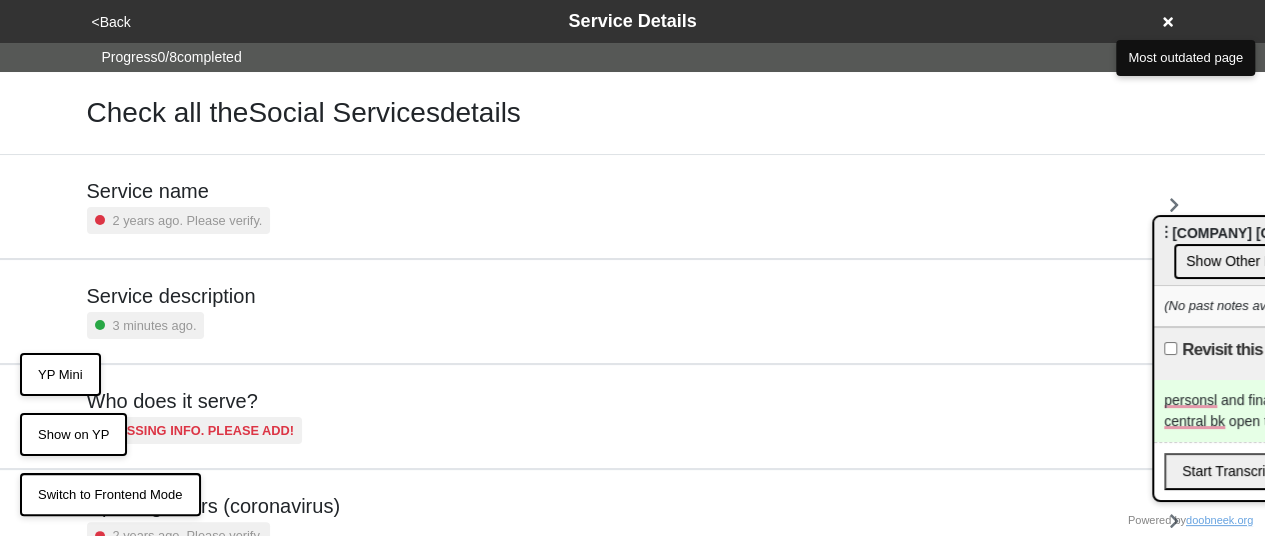 click on "Service description 3 minutes ago." at bounding box center [171, 311] 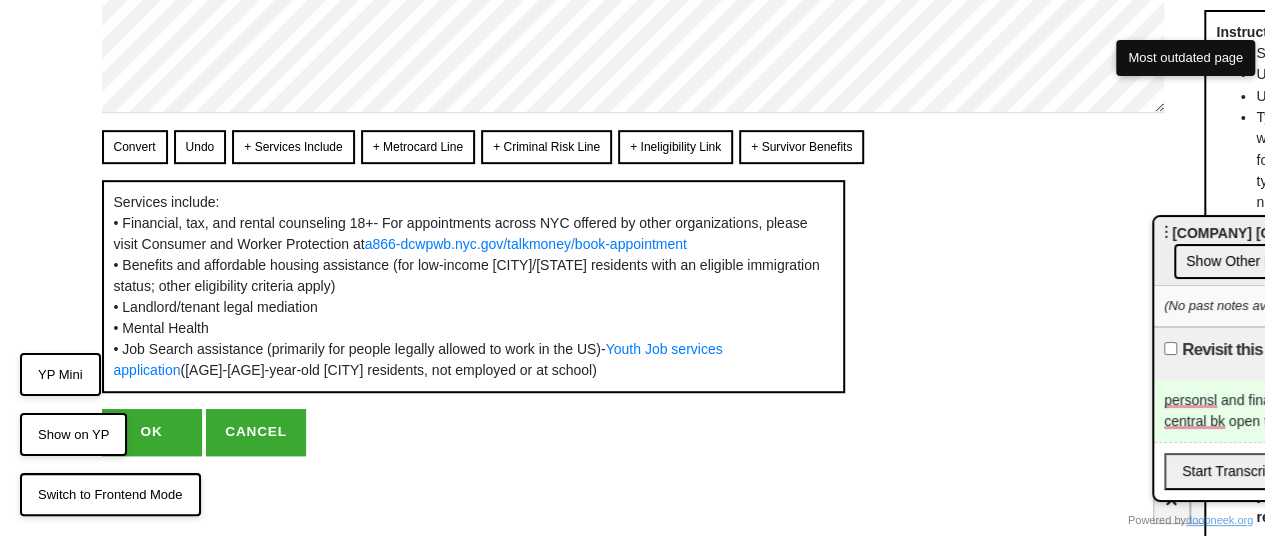 scroll, scrollTop: 0, scrollLeft: 0, axis: both 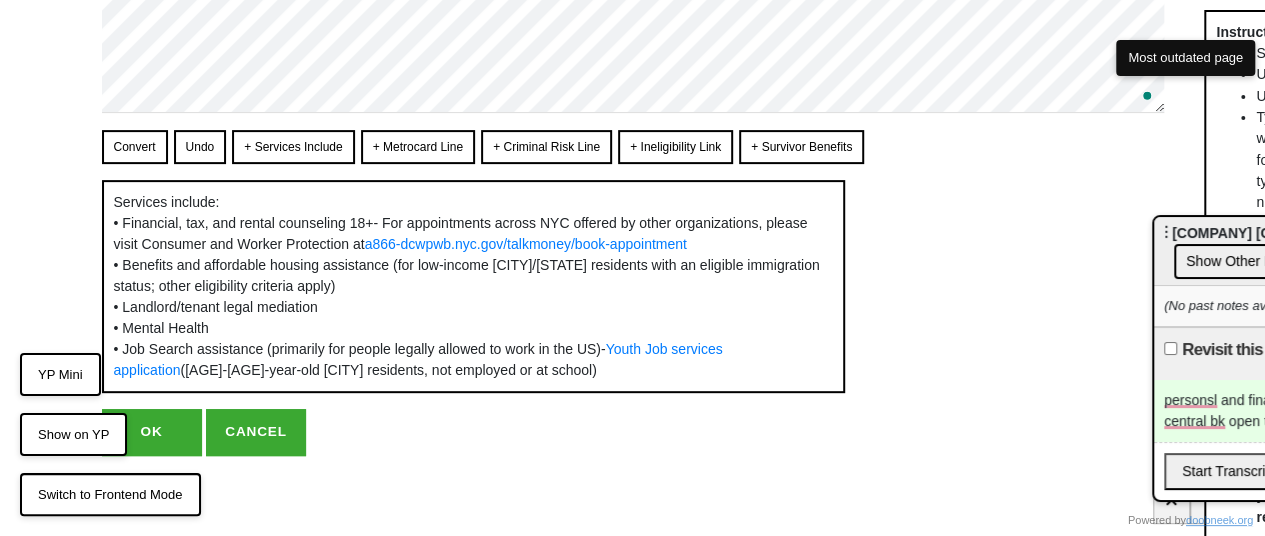 click on "OK" at bounding box center (152, 432) 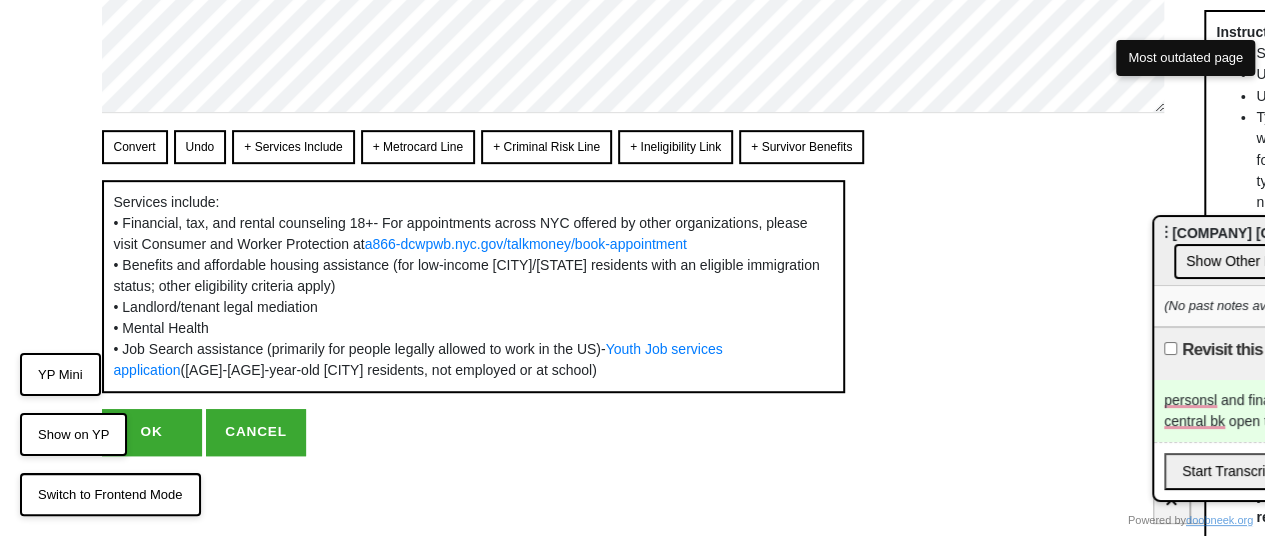 scroll, scrollTop: 26, scrollLeft: 0, axis: vertical 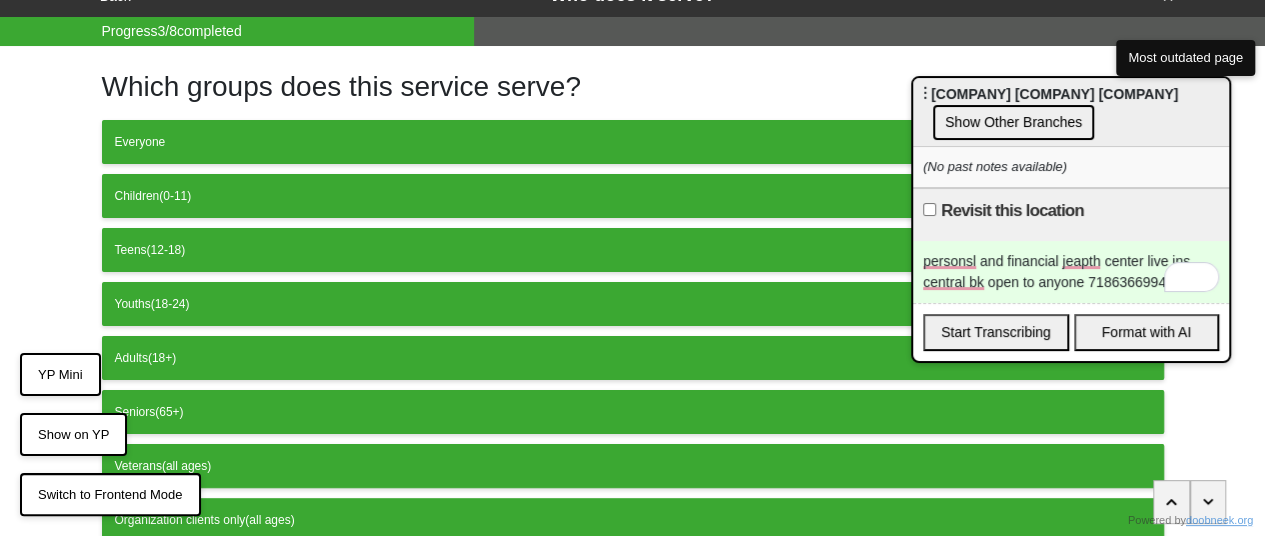 drag, startPoint x: 1214, startPoint y: 269, endPoint x: 900, endPoint y: 89, distance: 361.9337 